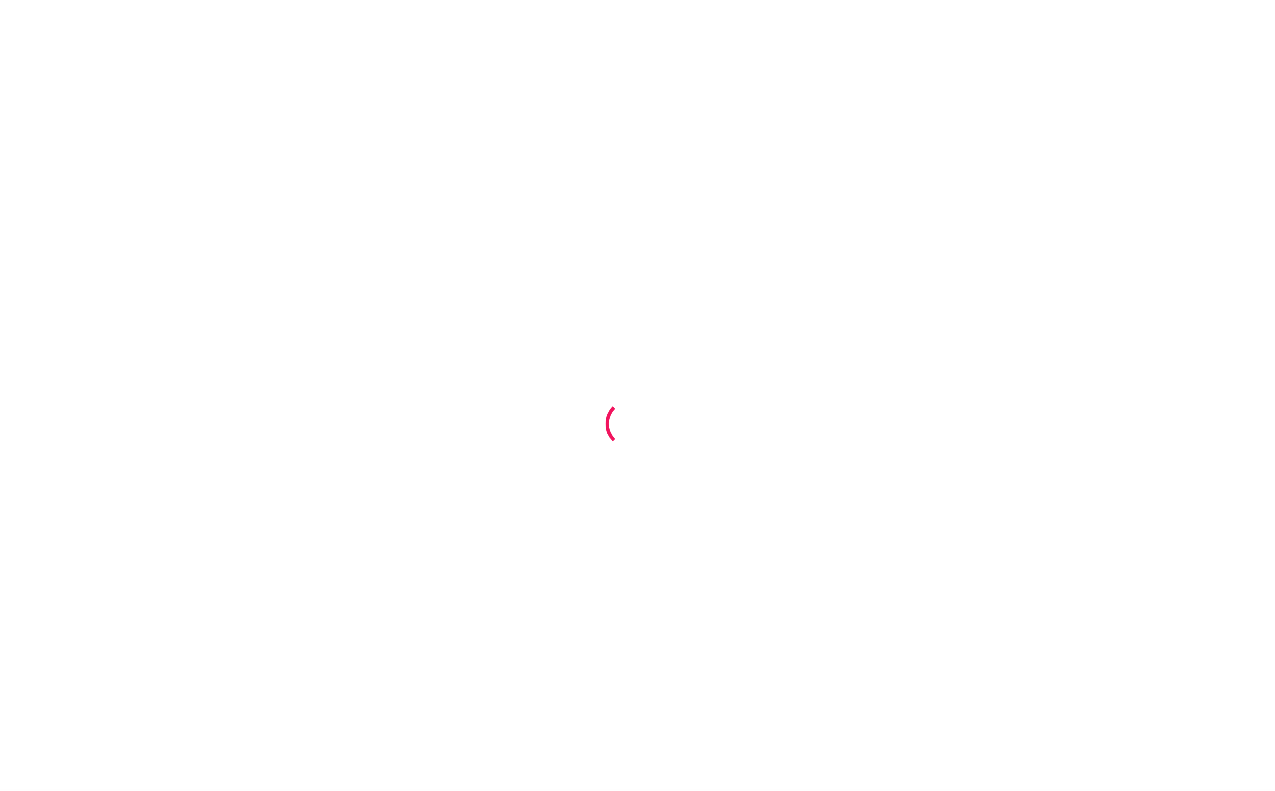 scroll, scrollTop: 0, scrollLeft: 0, axis: both 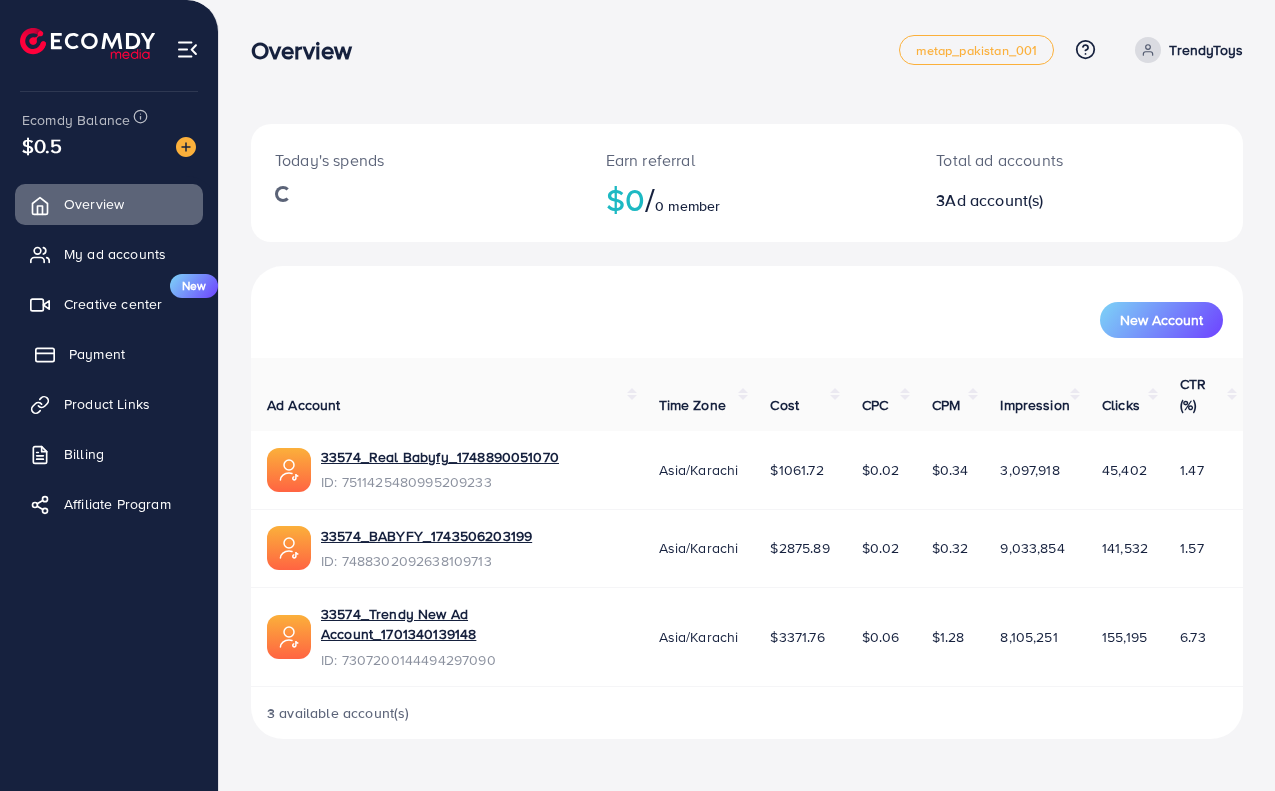 click on "Payment" at bounding box center [97, 354] 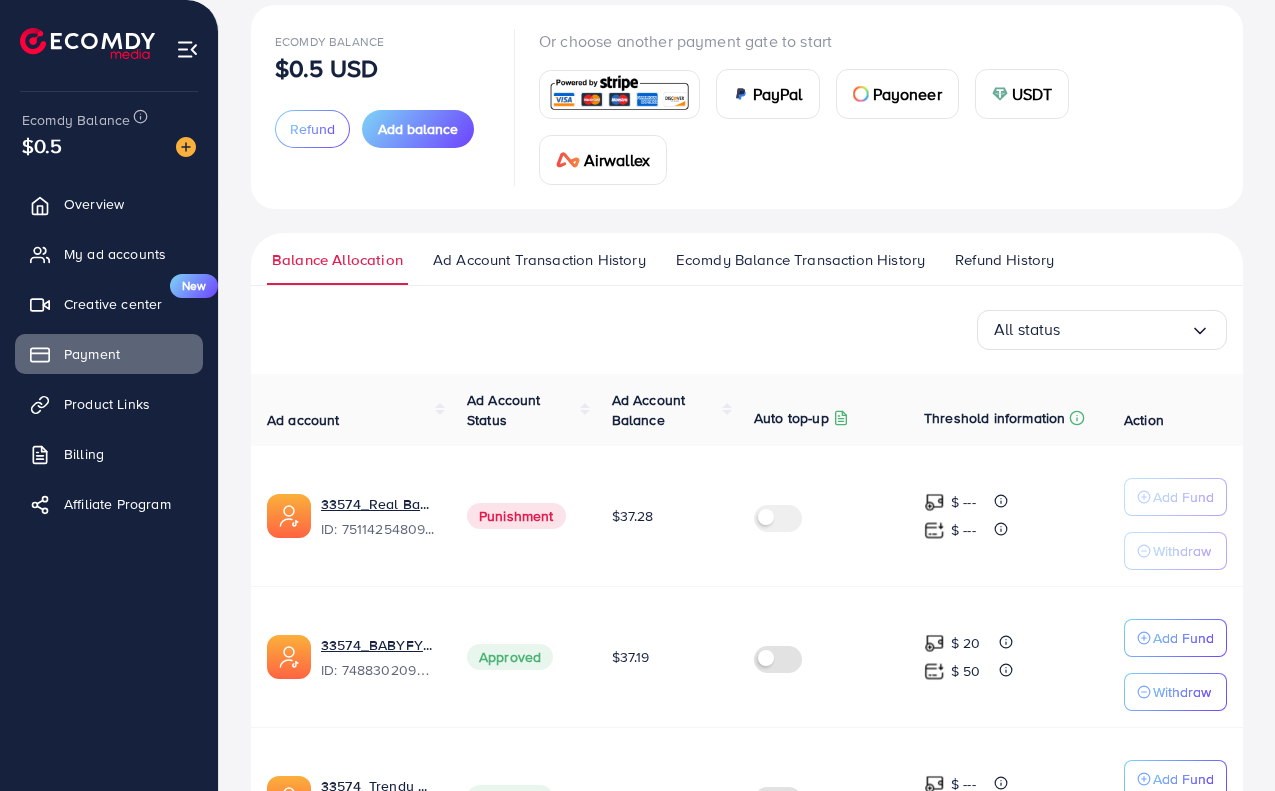 scroll, scrollTop: 82, scrollLeft: 0, axis: vertical 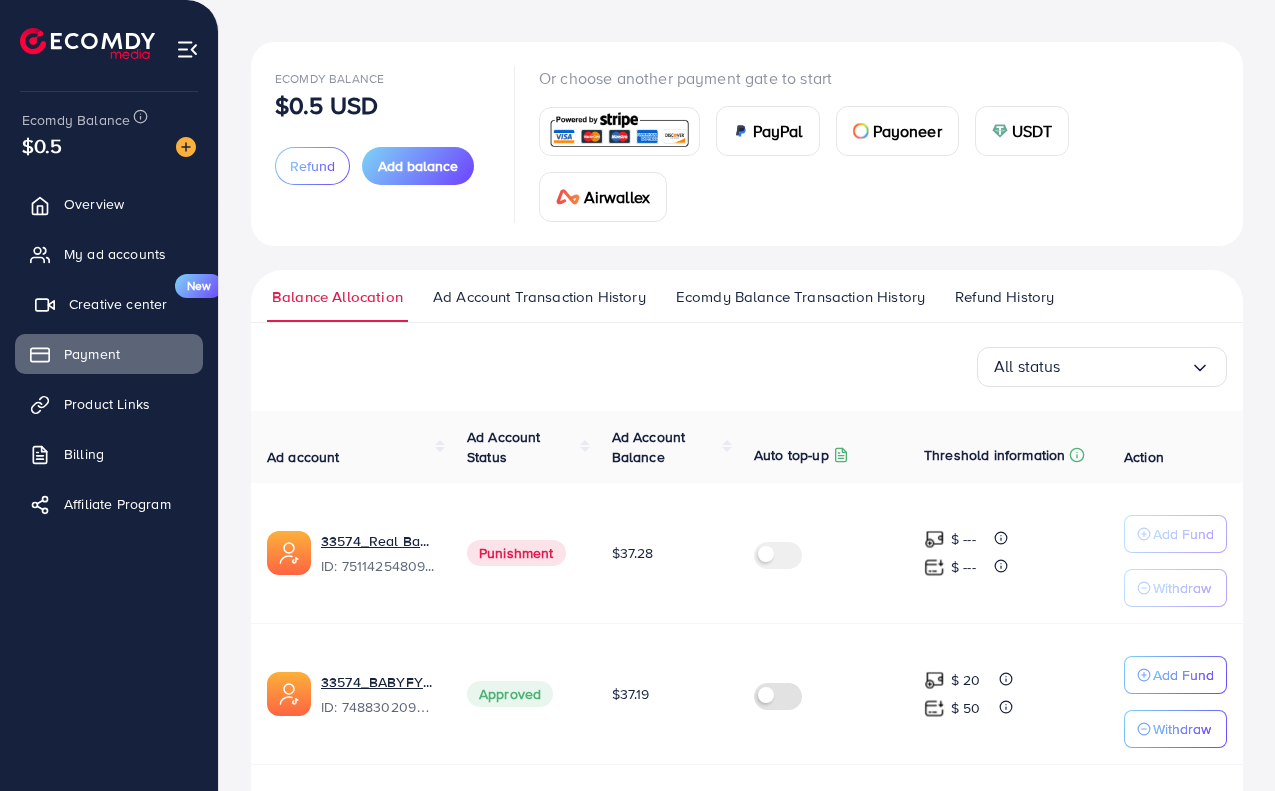 click on "Creative center  New" at bounding box center [109, 304] 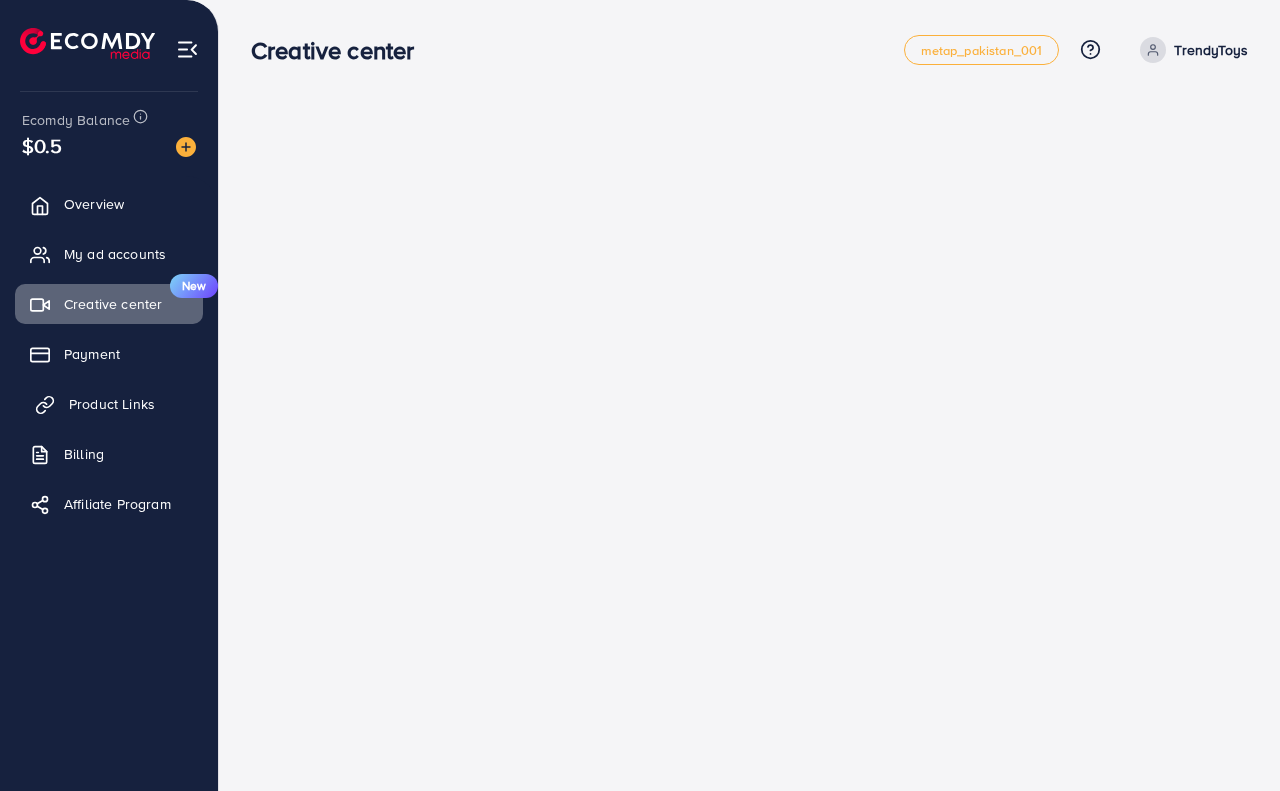 click on "Product Links" at bounding box center (109, 404) 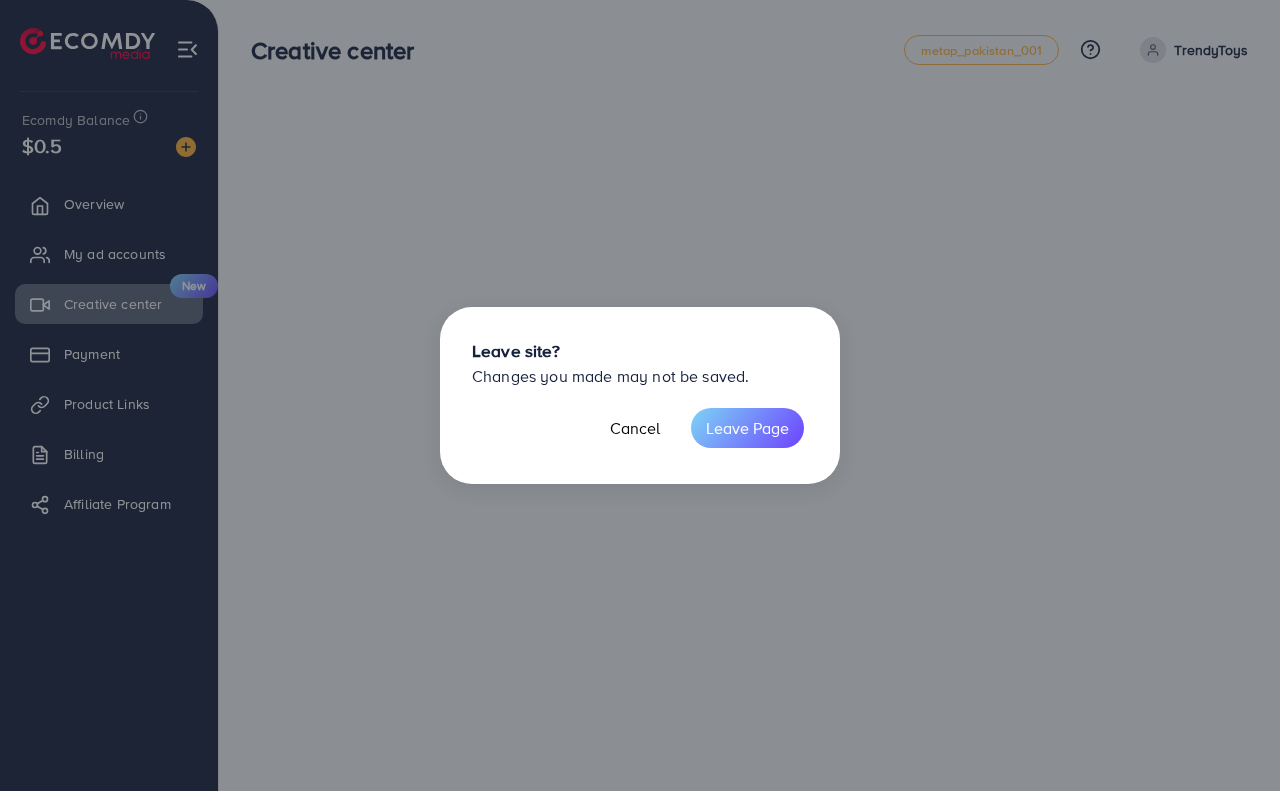 drag, startPoint x: 164, startPoint y: 245, endPoint x: 312, endPoint y: 305, distance: 159.69972 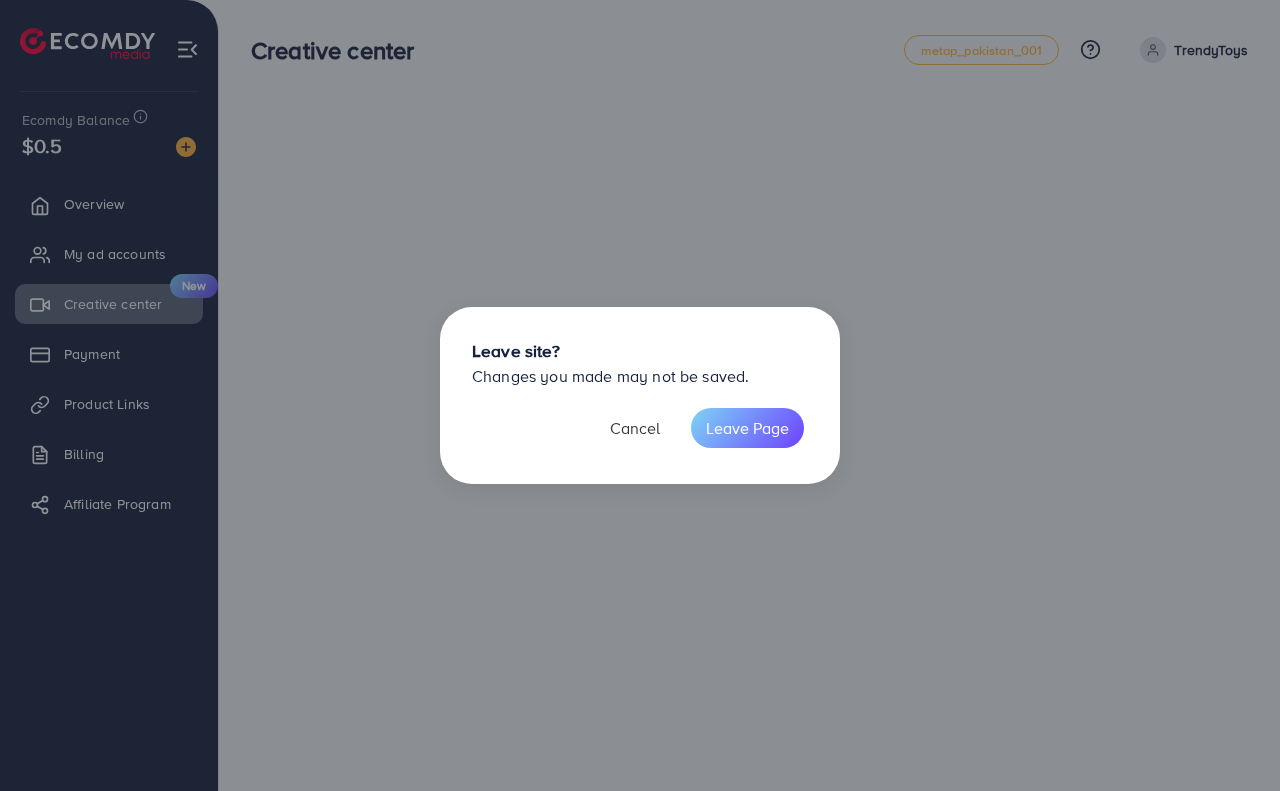 click on "Cancel" at bounding box center (635, 428) 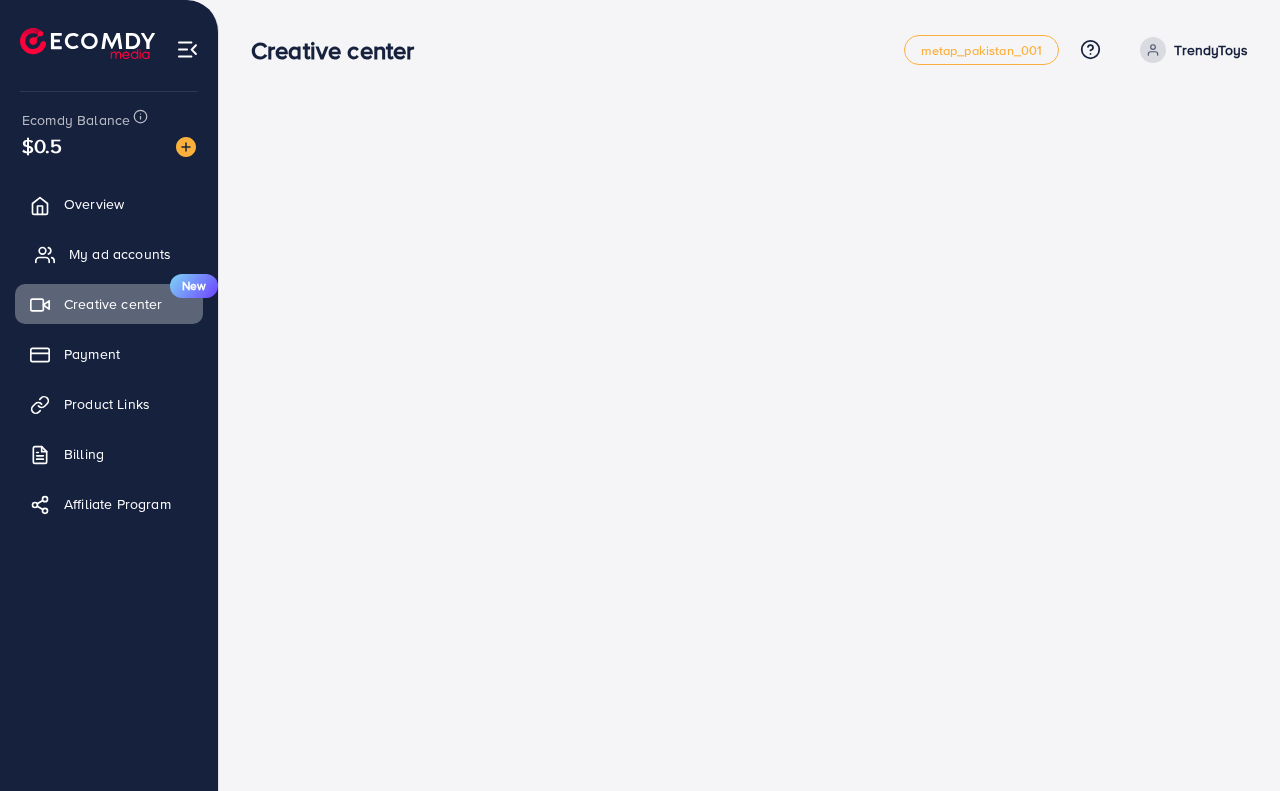 click on "My ad accounts" at bounding box center (120, 254) 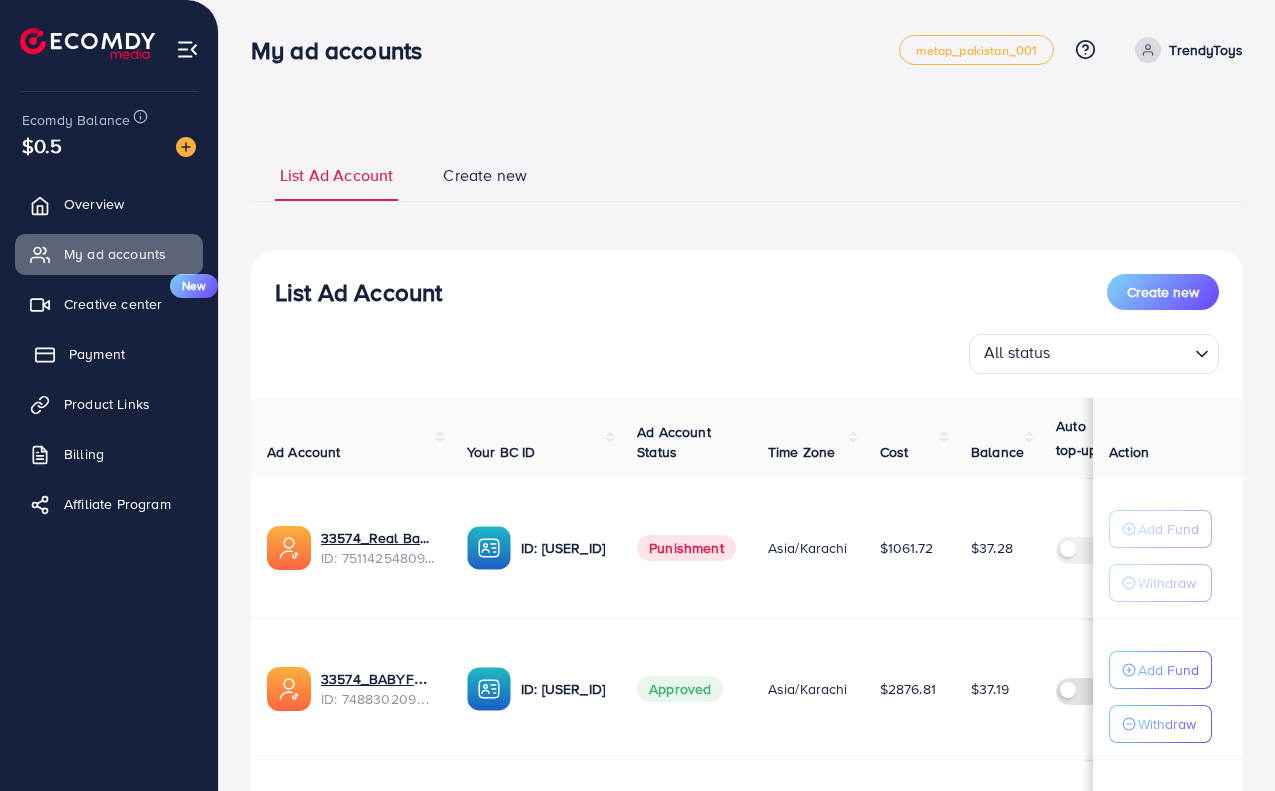 click on "Payment" at bounding box center [109, 354] 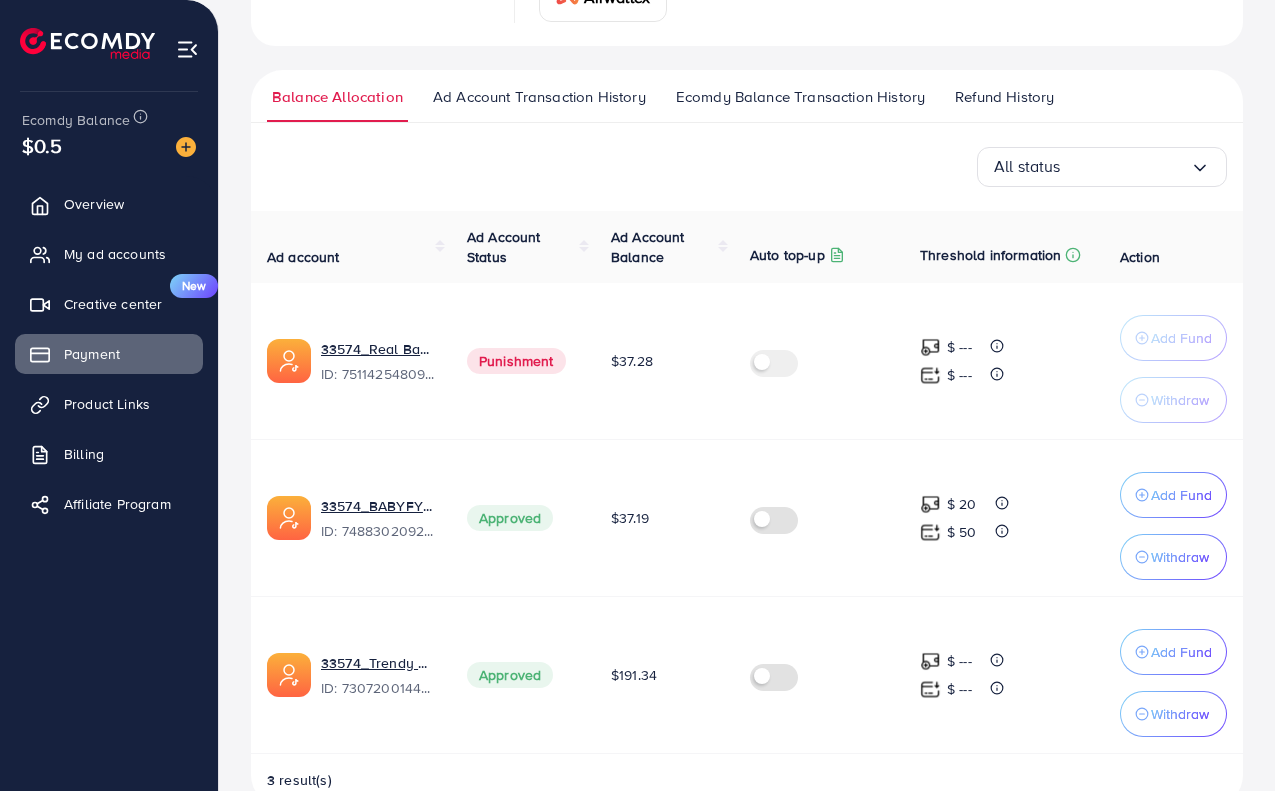 scroll, scrollTop: 130, scrollLeft: 0, axis: vertical 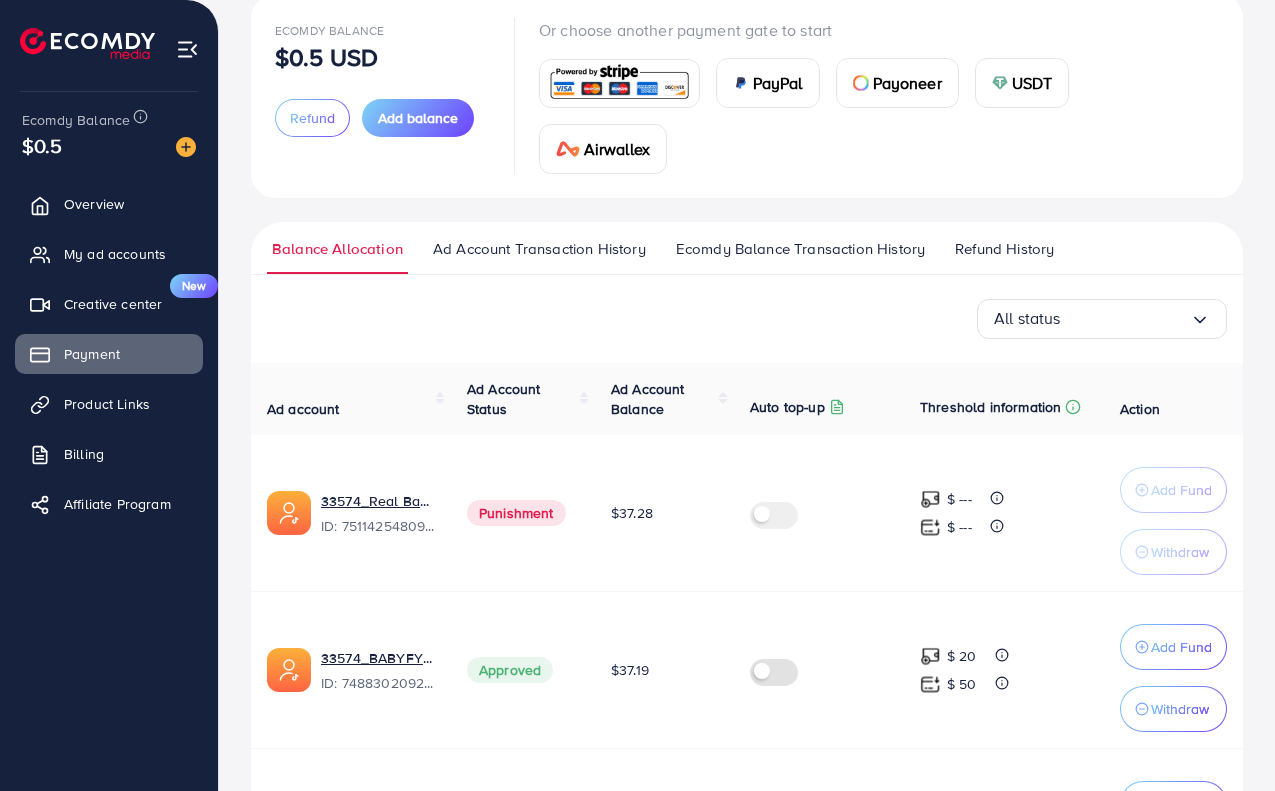 click on "Ad Account Transaction History" at bounding box center (539, 249) 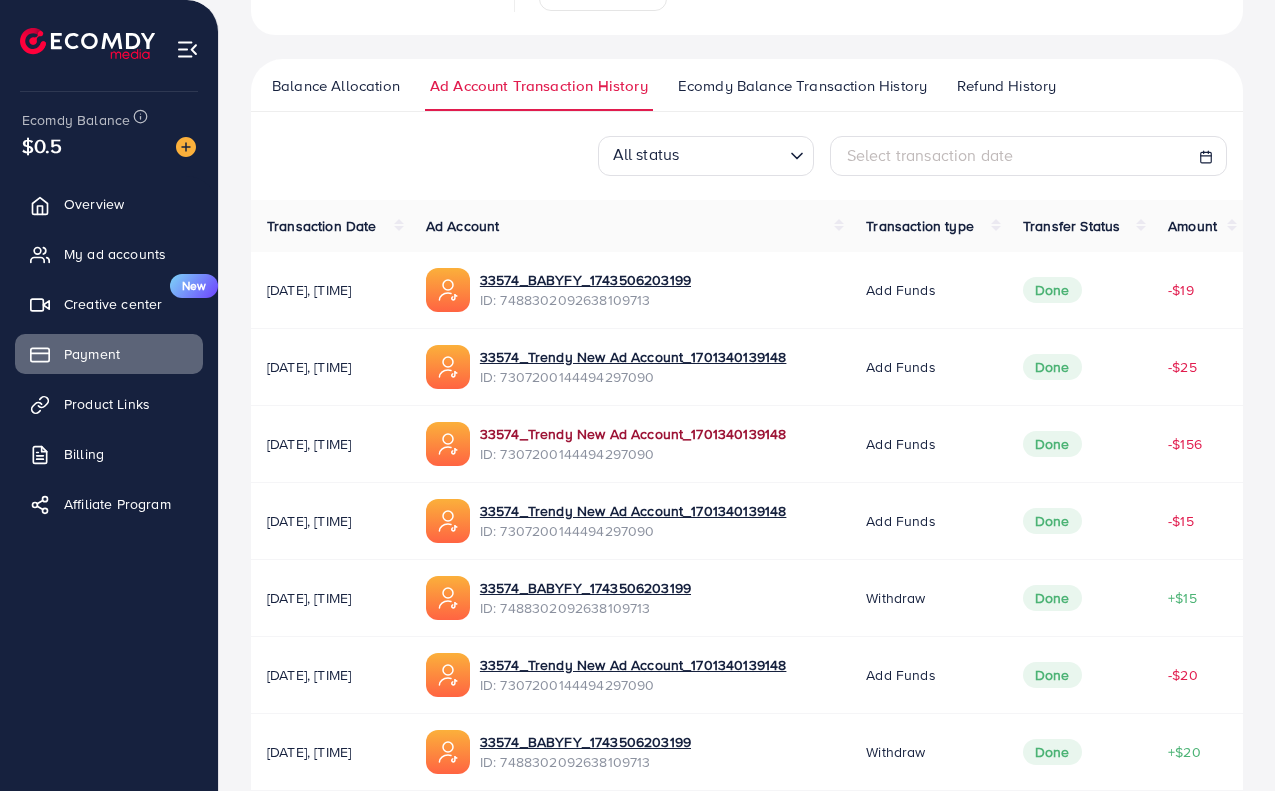 scroll, scrollTop: 300, scrollLeft: 0, axis: vertical 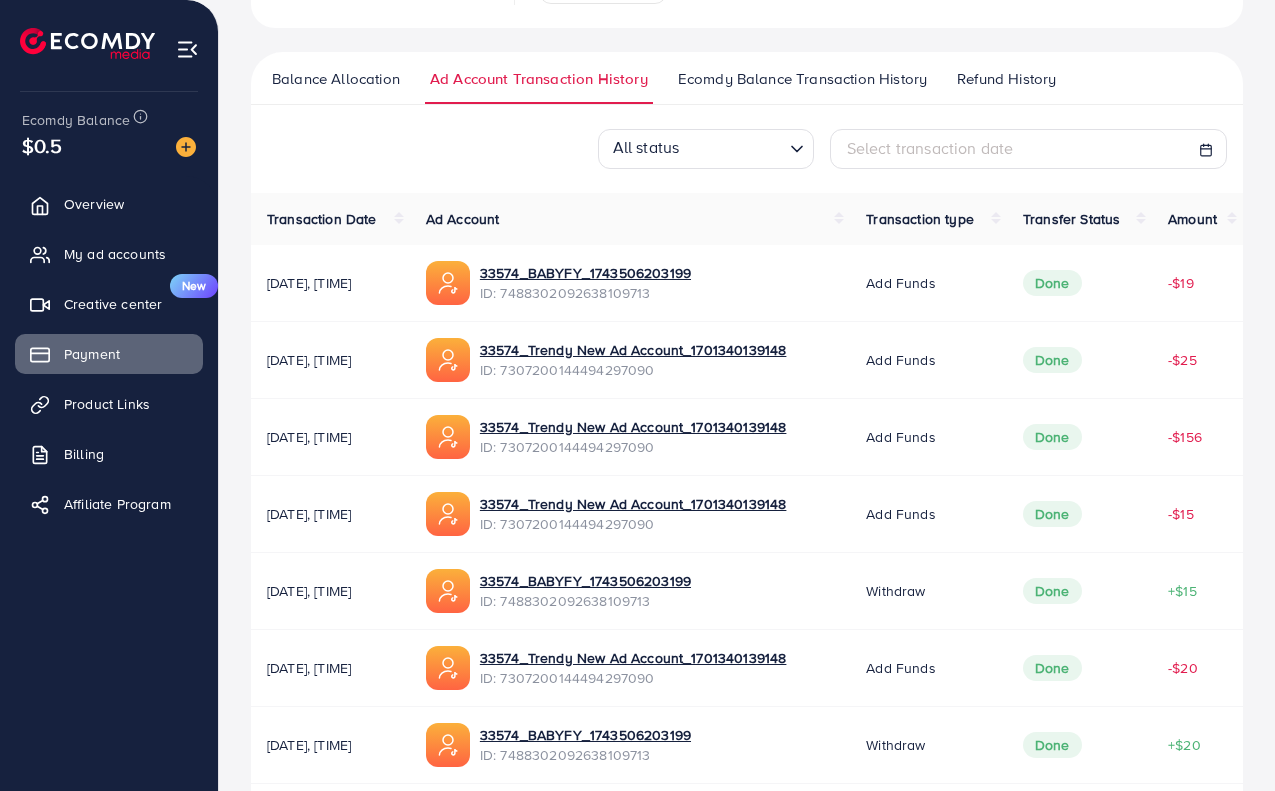 click on "Balance Allocation  Ad Account Transaction History   Ecomdy Balance Transaction History  Refund History" at bounding box center [747, 78] 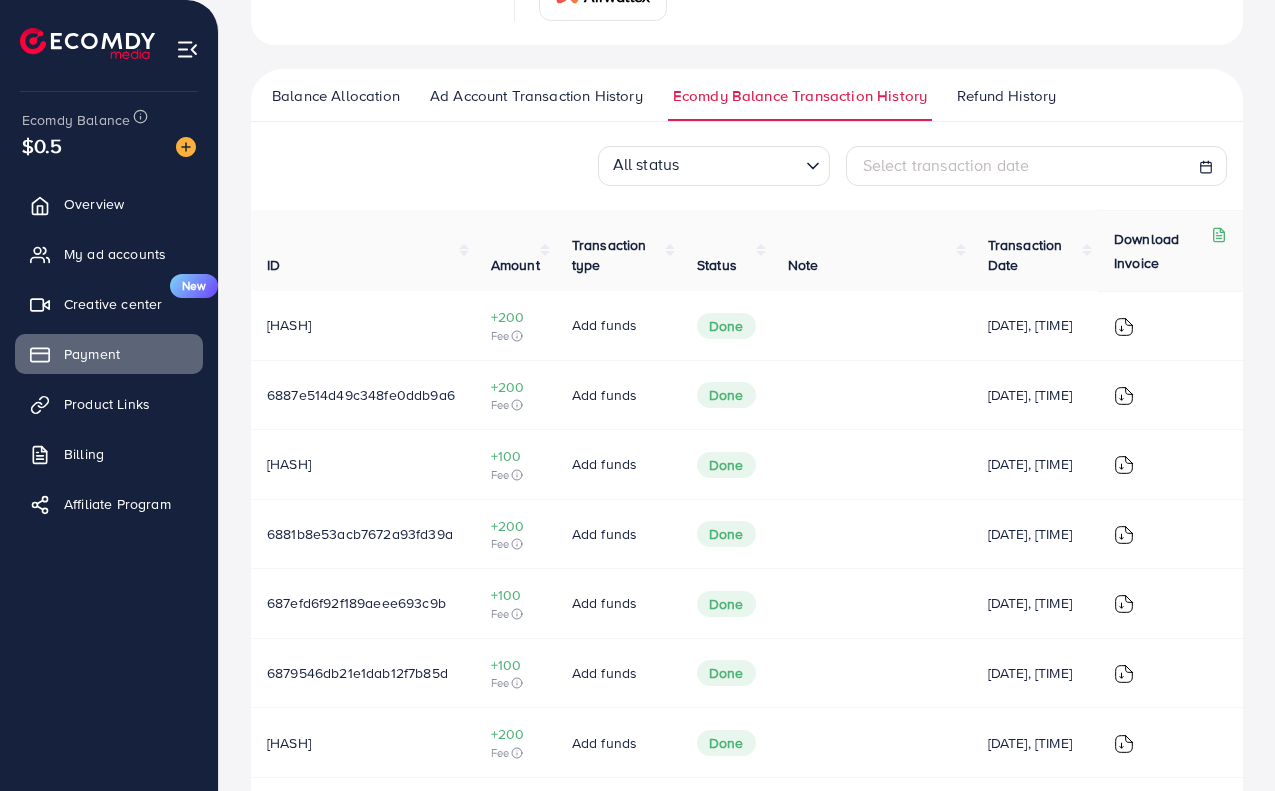 scroll, scrollTop: 300, scrollLeft: 0, axis: vertical 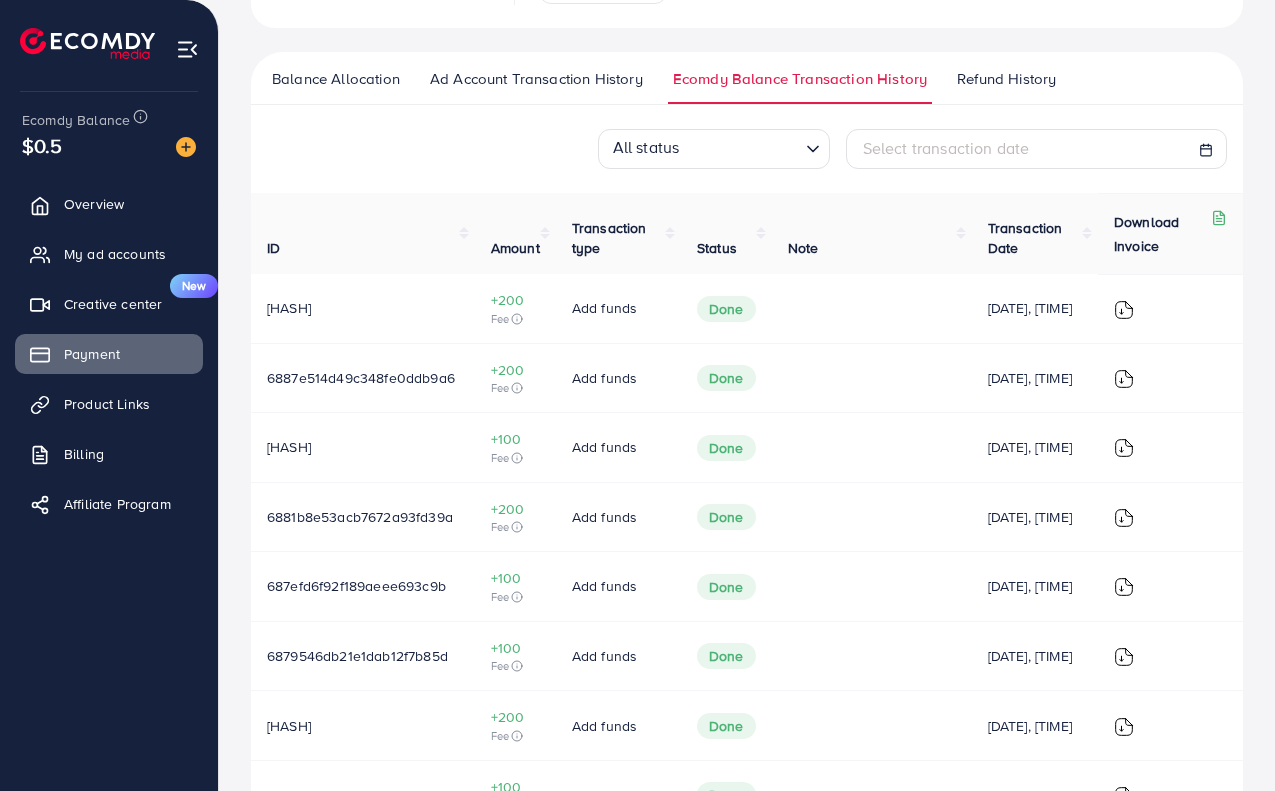click on "Ad Account Transaction History" at bounding box center (536, 79) 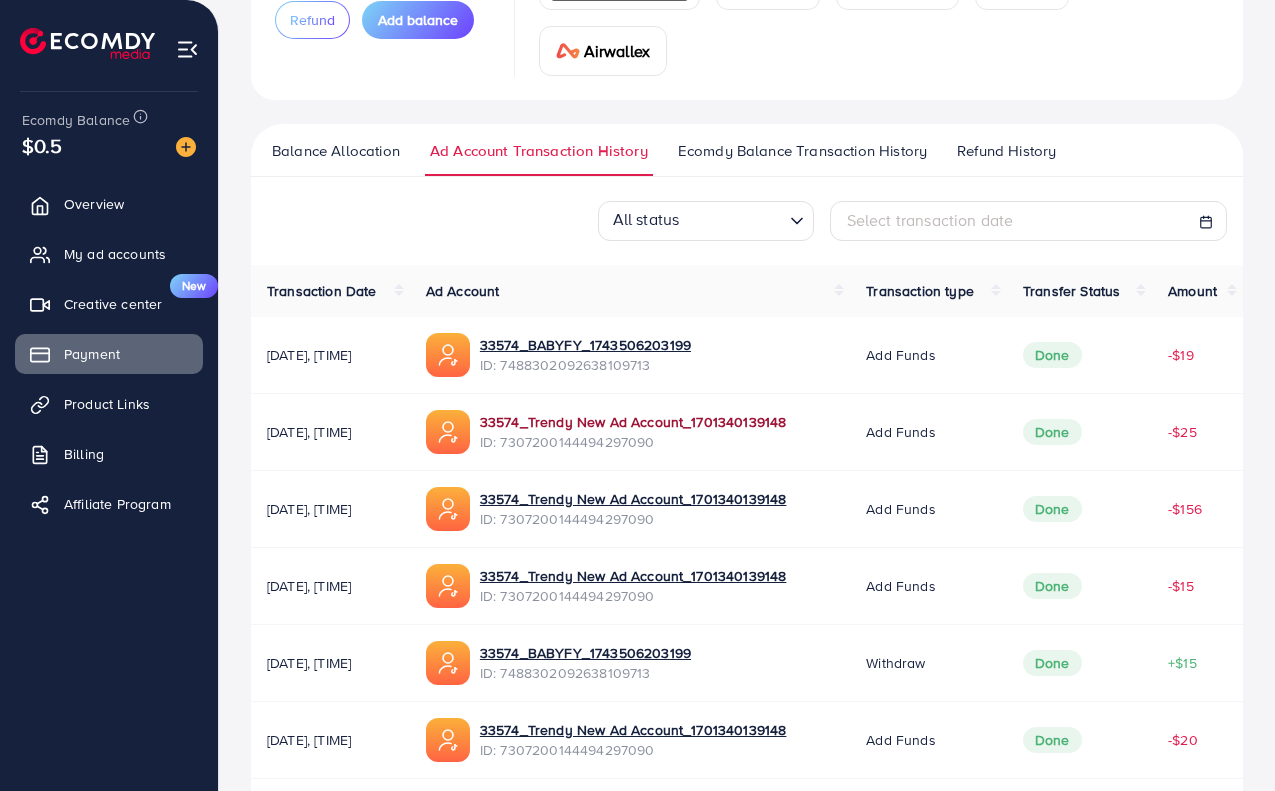 scroll, scrollTop: 200, scrollLeft: 0, axis: vertical 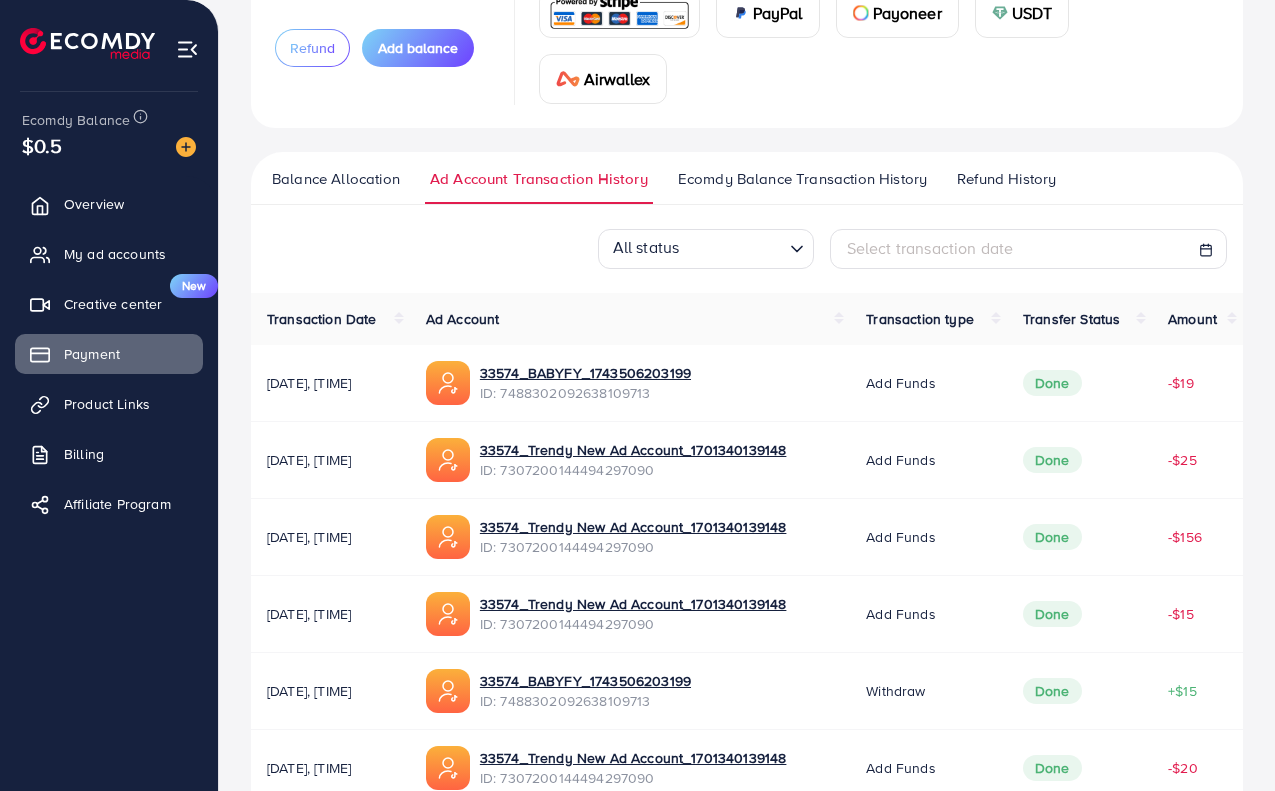 click on "Ecomdy Balance Transaction History" at bounding box center (802, 179) 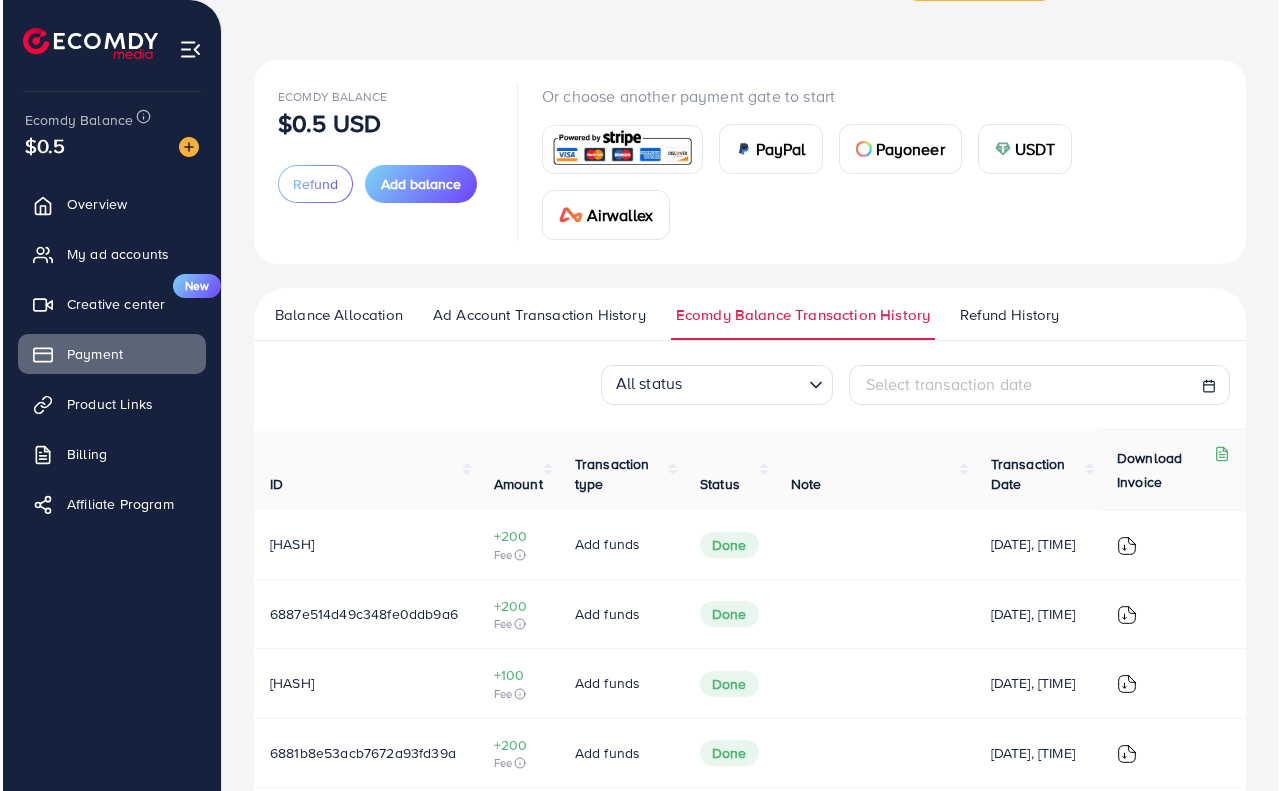 scroll, scrollTop: 300, scrollLeft: 0, axis: vertical 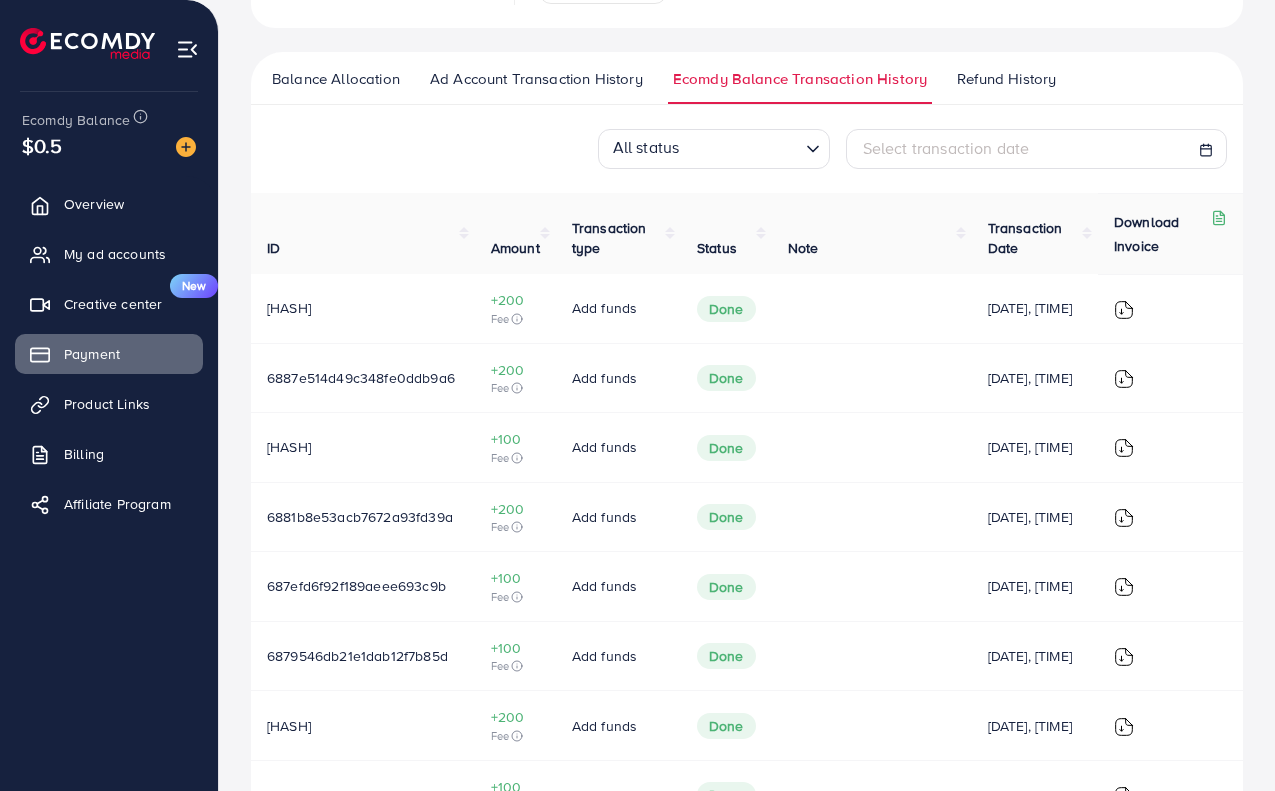 click at bounding box center (1124, 310) 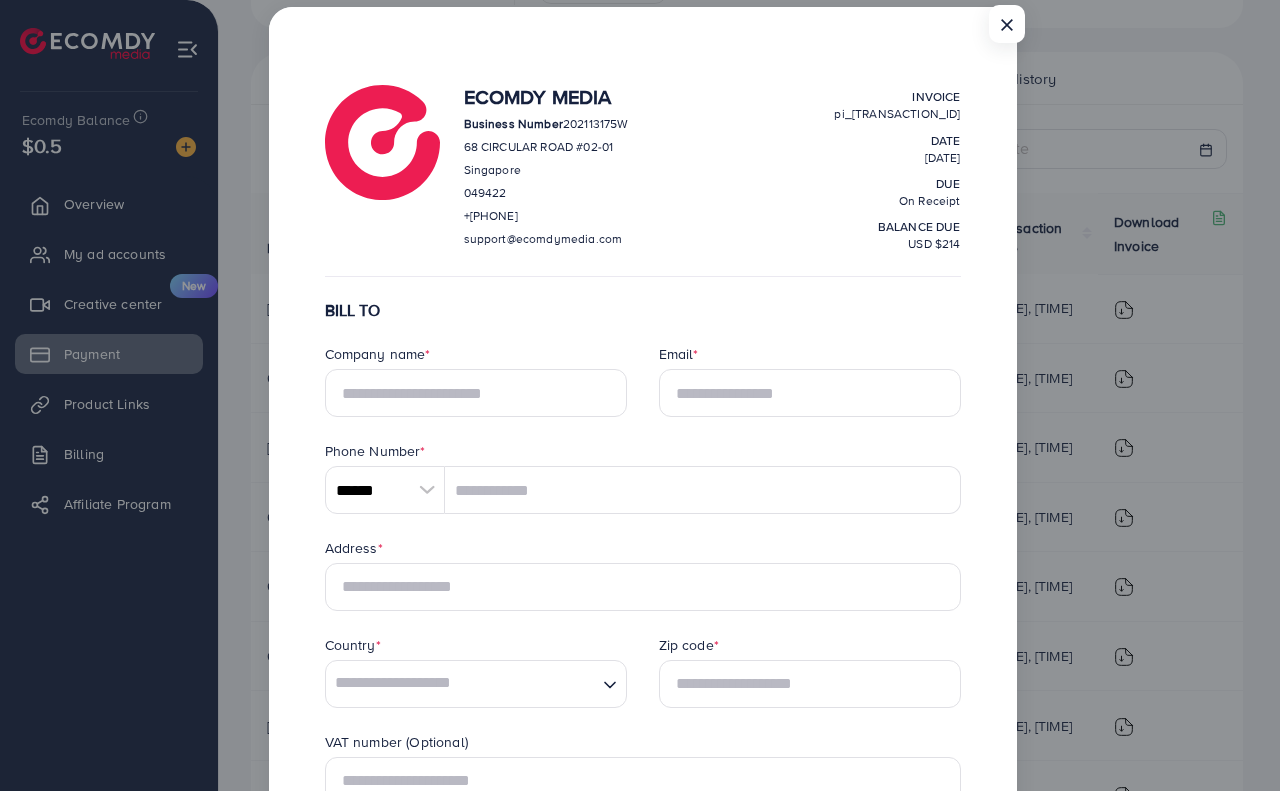 scroll, scrollTop: 0, scrollLeft: 0, axis: both 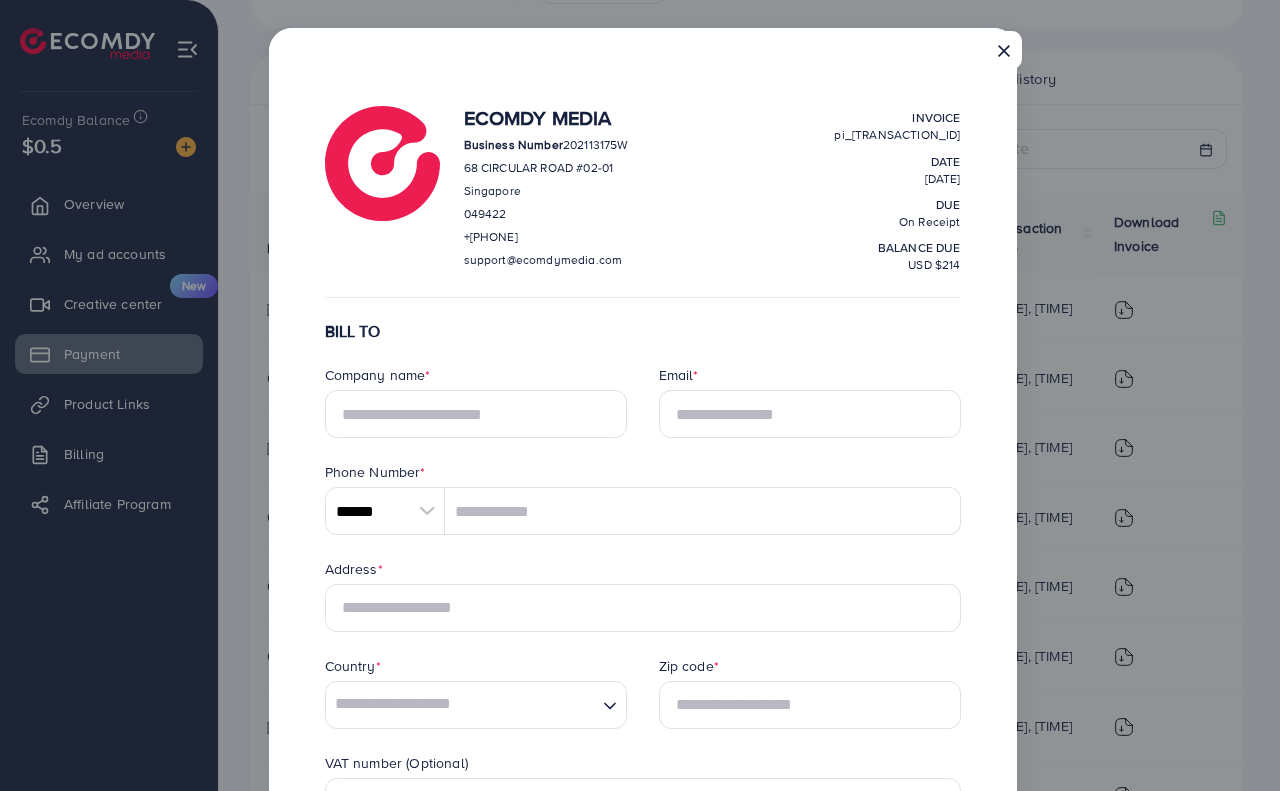 click on "×" at bounding box center [1004, 50] 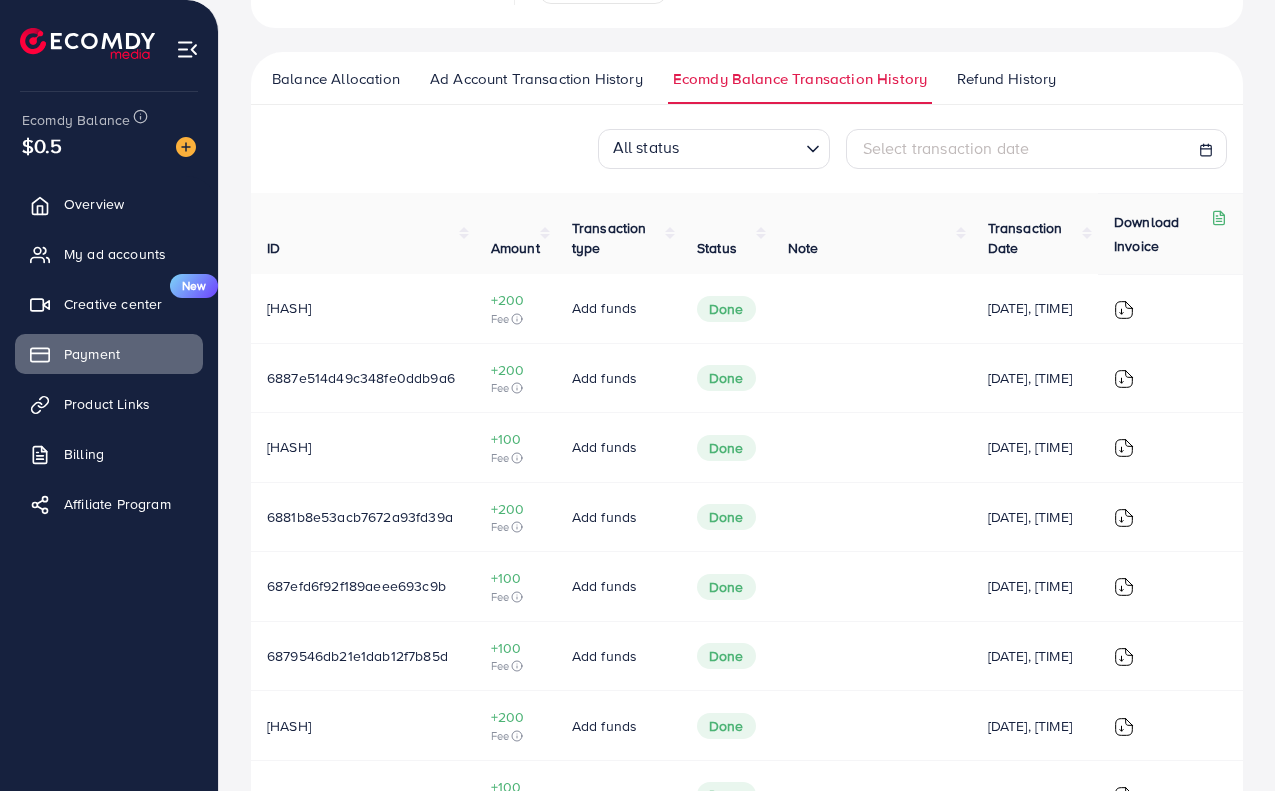 click at bounding box center (1124, 448) 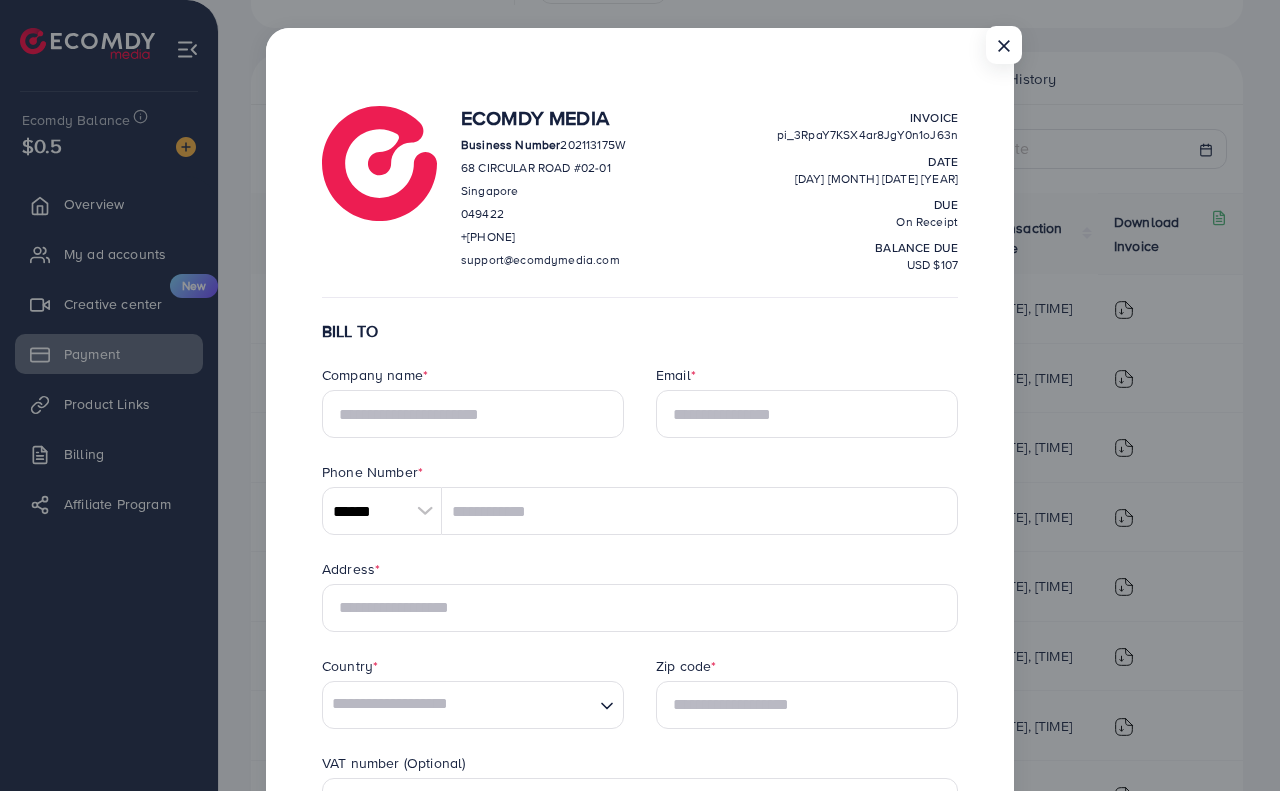 scroll, scrollTop: 0, scrollLeft: 0, axis: both 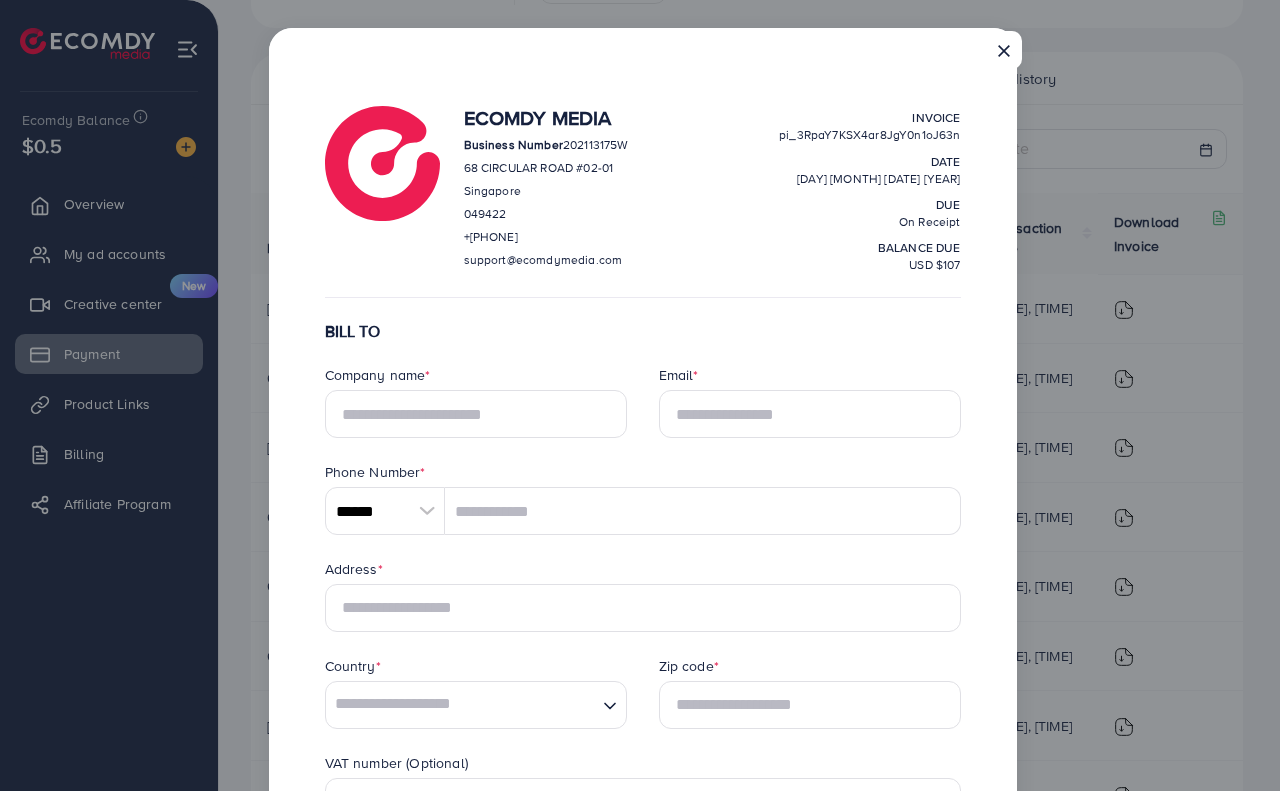 click on "×" at bounding box center (1004, 50) 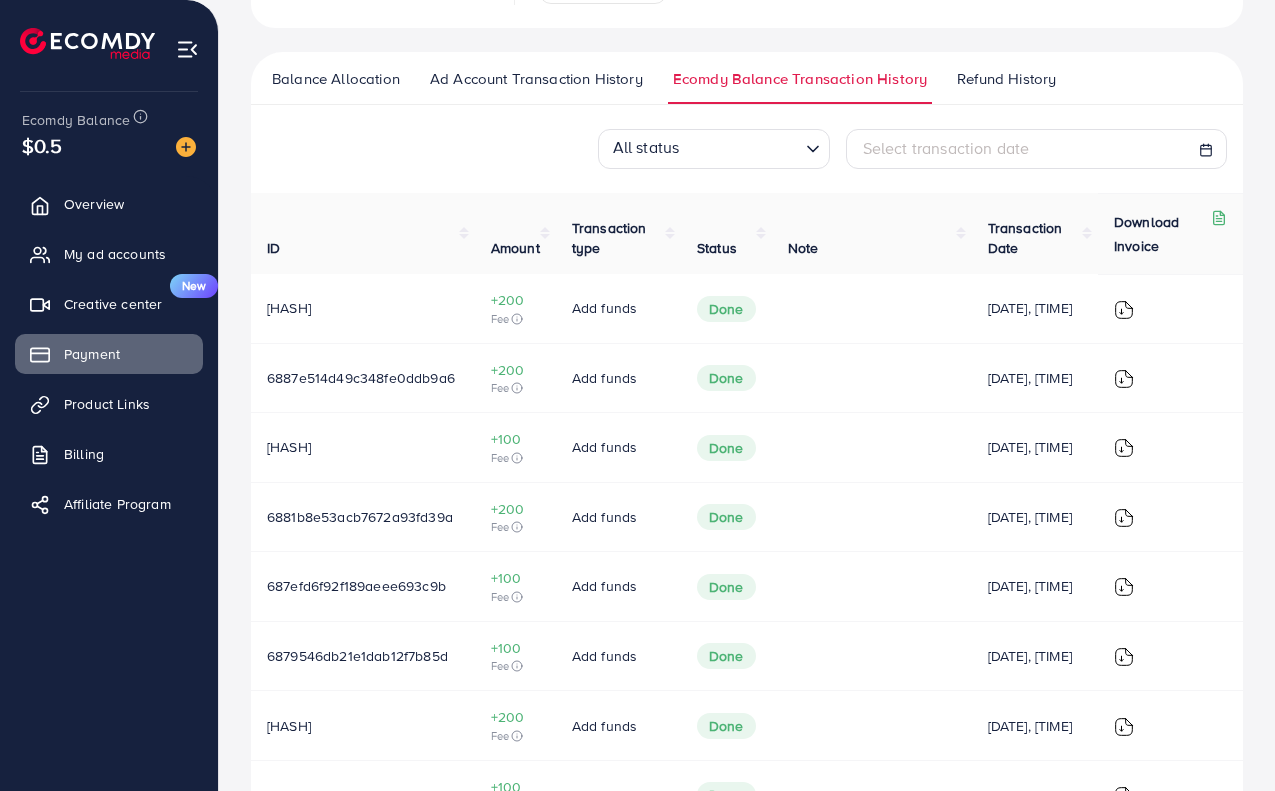 drag, startPoint x: 1134, startPoint y: 402, endPoint x: 1121, endPoint y: 436, distance: 36.40055 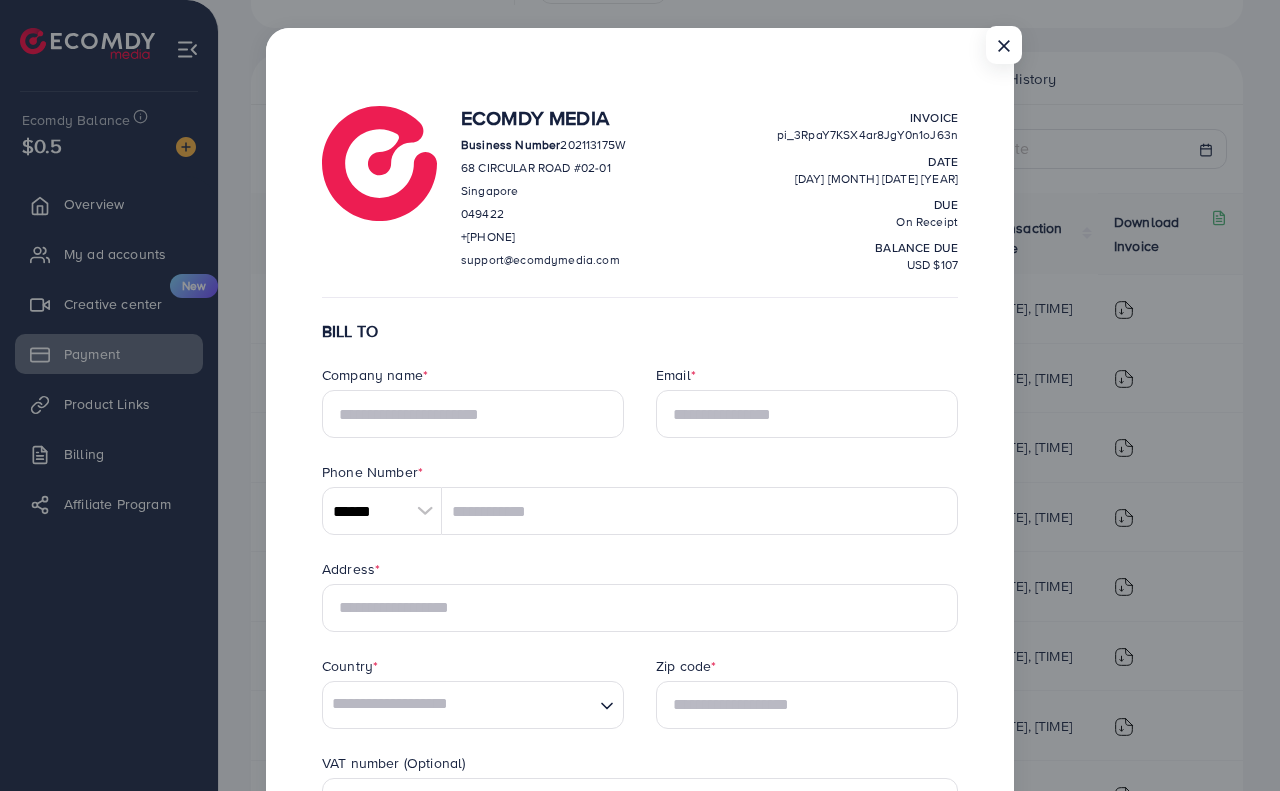 scroll, scrollTop: 0, scrollLeft: 0, axis: both 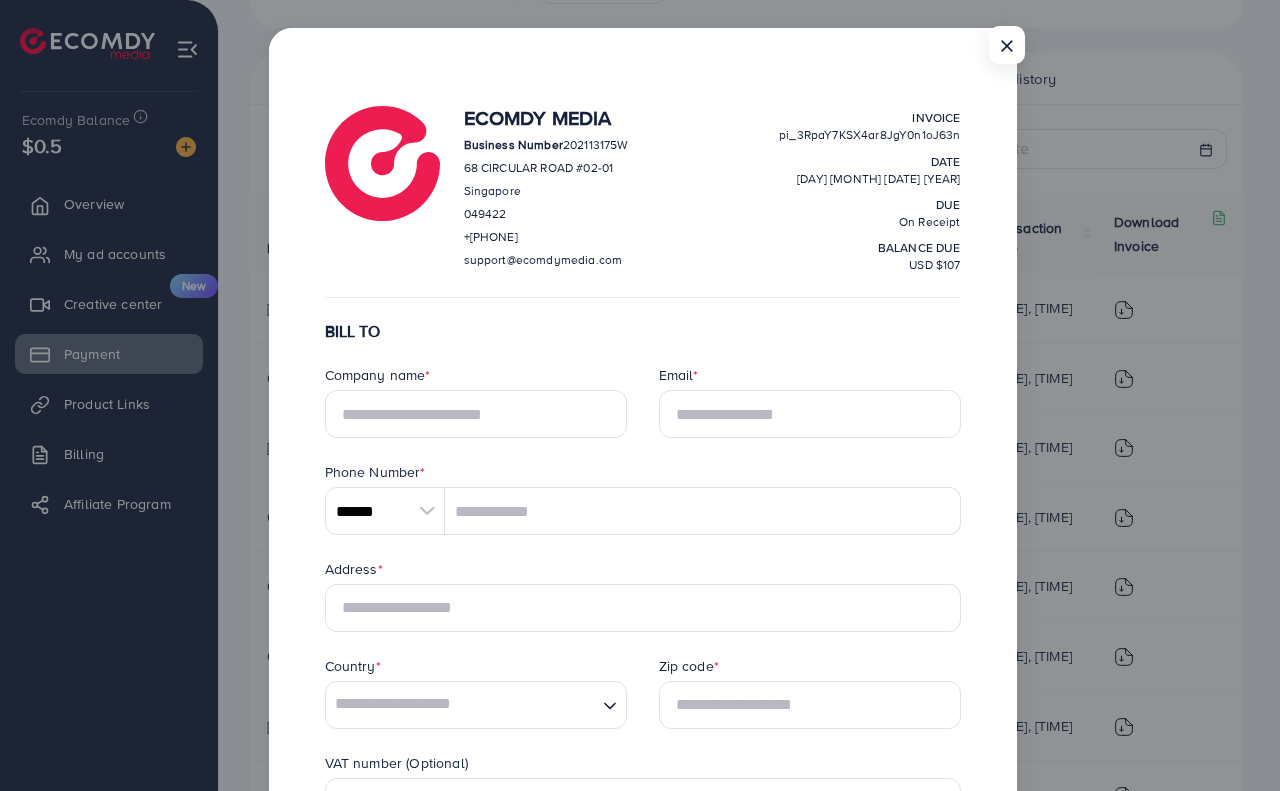 click on "Ecomdy Media Business Number 202113175W 68 CIRCULAR ROAD #02-01 [CITY], [STATE] 049422 +[PHONE] support@ecomdymedia.com Invoice pi_3RpaY7KSX4ar8JgY0n1oJ63n Date Mon Jul 28 2025 Due On Receipt balance due USD $107 BILL TO Company name * Email * Phone Number ****** A B C D E F G H I J K L M N O P Q R S T U V W X Y Z search no result Afghanistan (‫افغانستان‬‎) +93 Albania (Shqipëri) +355 Algeria (‫الجزائر‬‎) +213 American Samoa +1684 Andorra +376 Angola +244 Anguilla +1264 Antigua and Barbuda +1268 Argentina +54 Armenia (Հայաստան) +374 Aruba +297 Australia +61 Austria (Österreich) +43 Azerbaijan (Azərbaycan) +994 Bahamas +1242 Bahrain (‫البحرين‬‎) +973 Bangladesh (বাংলাদেশ) +880 Barbados +1246 Belarus (Беларусь) +375 Belgium (België) +32 Belize +501 Benin (Bénin) +229 Bermuda +1441 Bhutan (འབྲུག) +975 Bolivia +591 Bosnia and Herzegovina (Босна и Херцеговина) +387 Botswana" at bounding box center [643, 706] 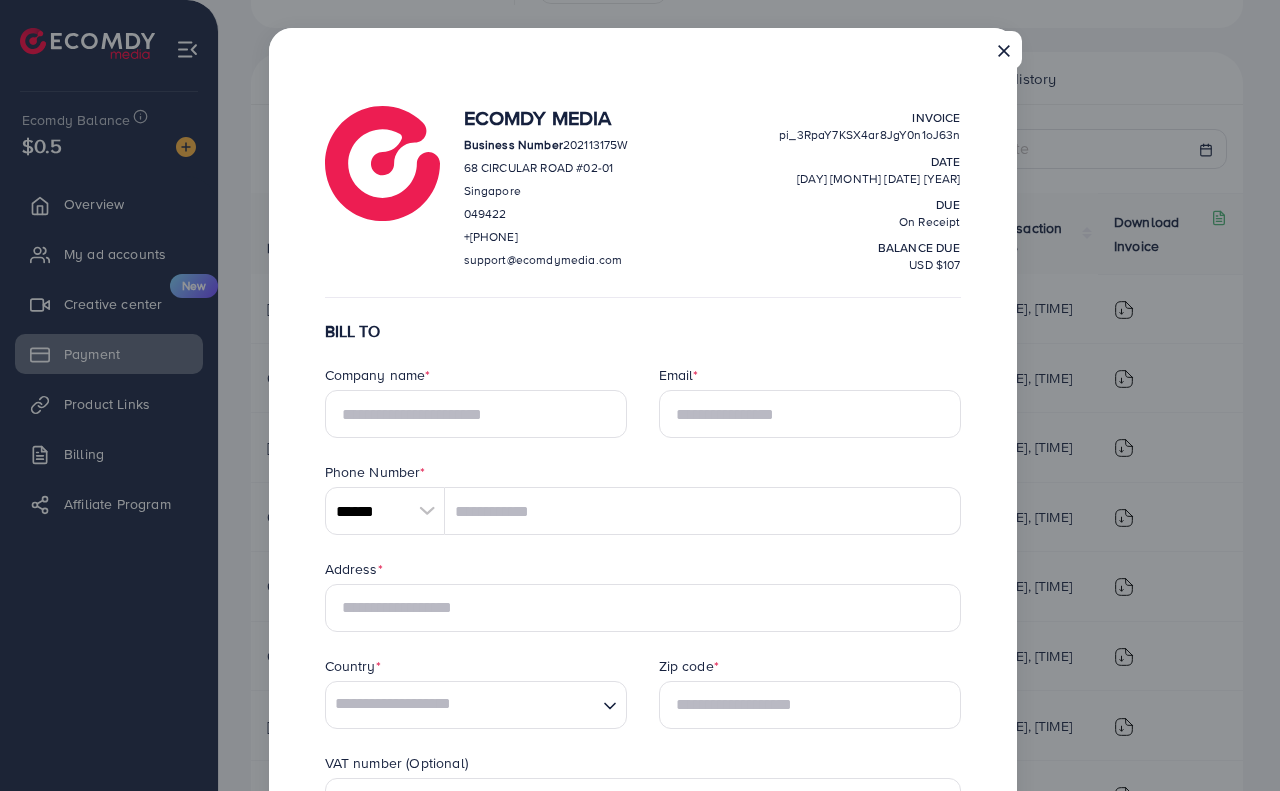 click on "×" at bounding box center [1004, 50] 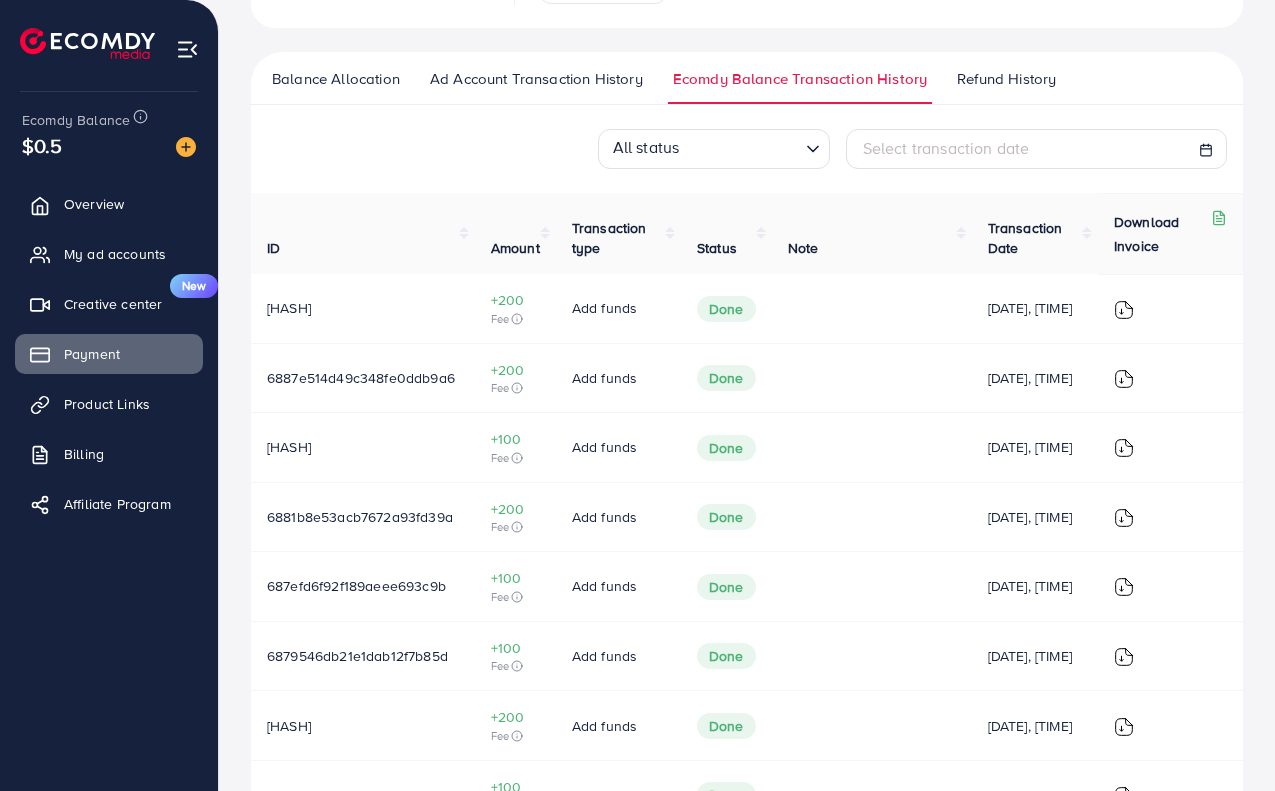click at bounding box center [1170, 587] 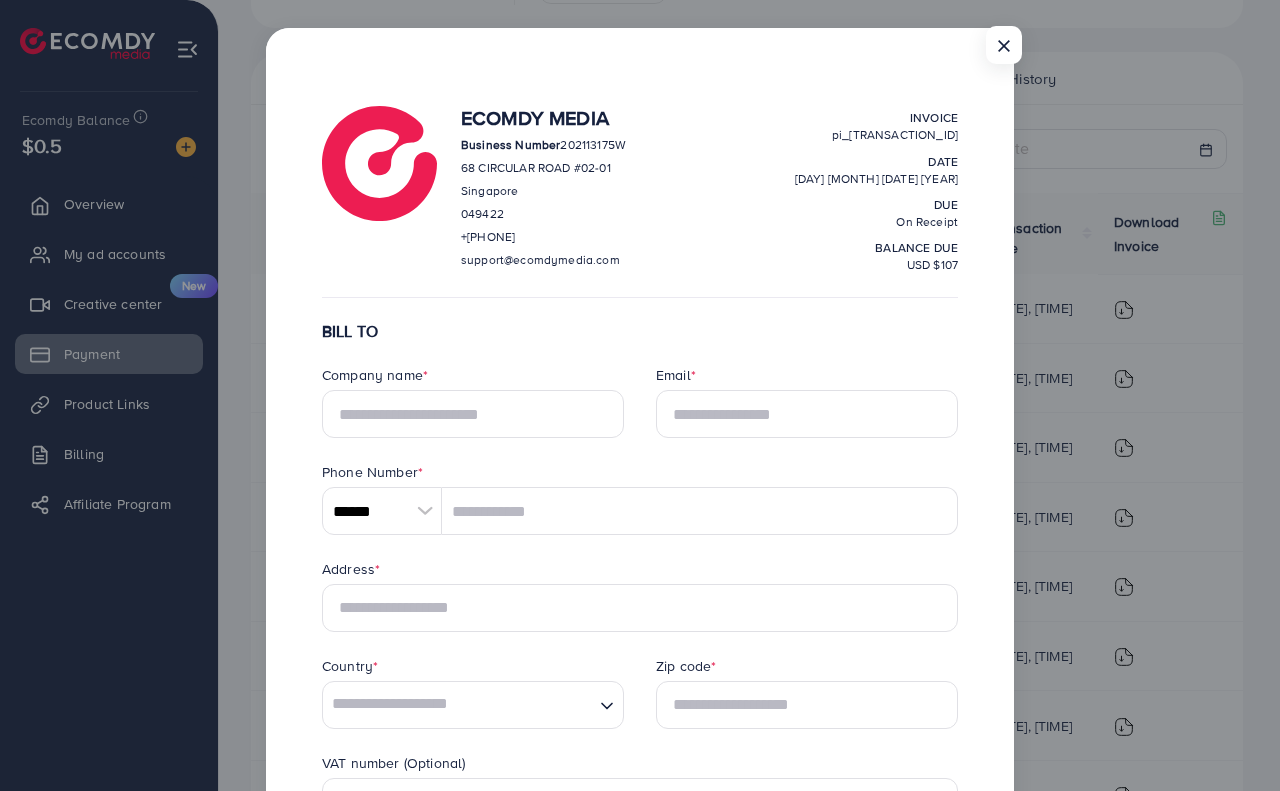 scroll, scrollTop: 0, scrollLeft: 0, axis: both 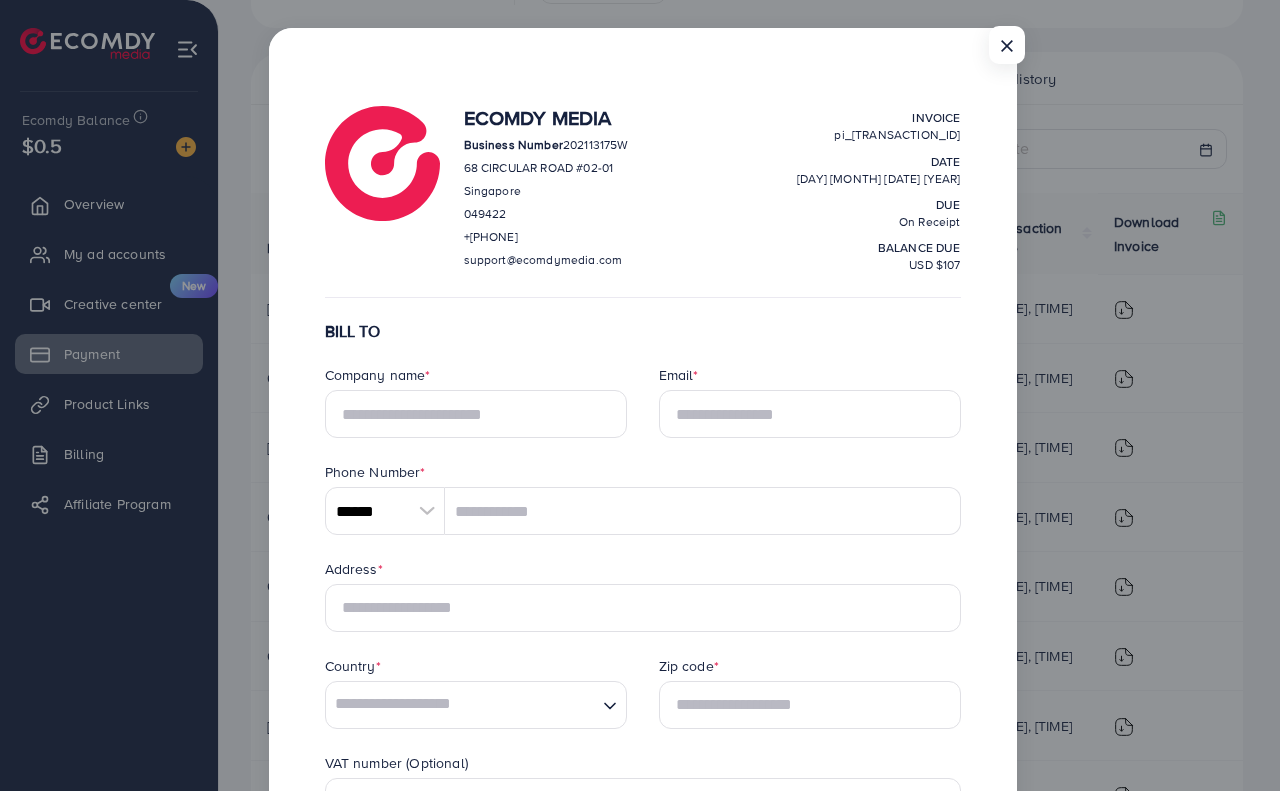 drag, startPoint x: 955, startPoint y: 260, endPoint x: 780, endPoint y: 108, distance: 231.79517 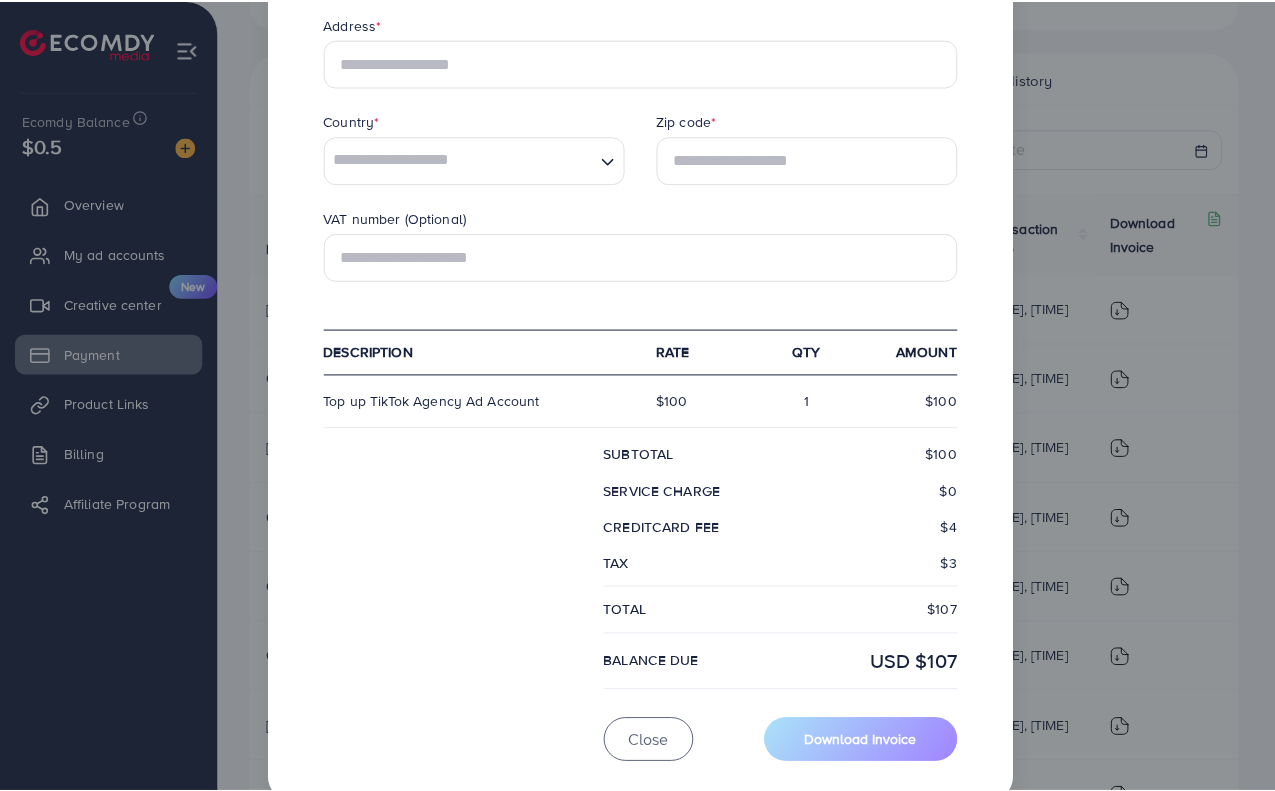 scroll, scrollTop: 584, scrollLeft: 0, axis: vertical 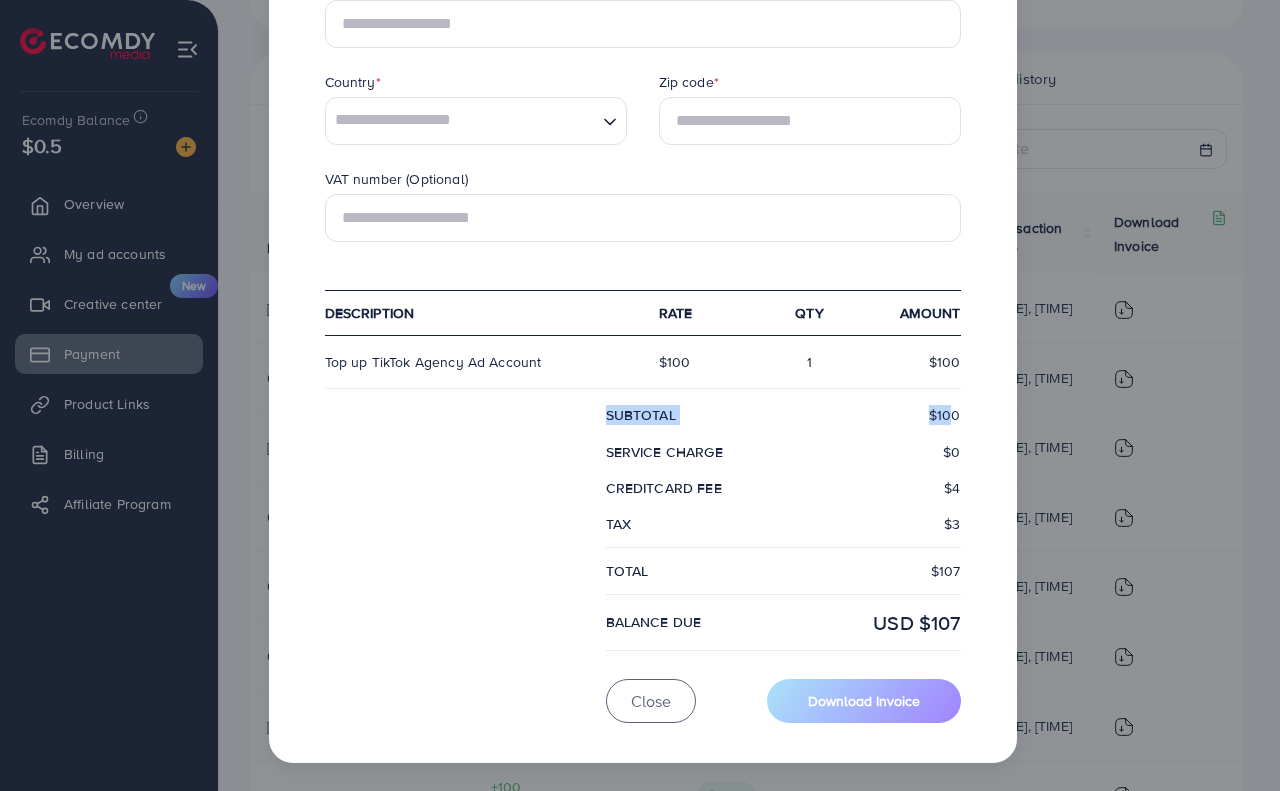 drag, startPoint x: 960, startPoint y: 402, endPoint x: 951, endPoint y: 421, distance: 21.023796 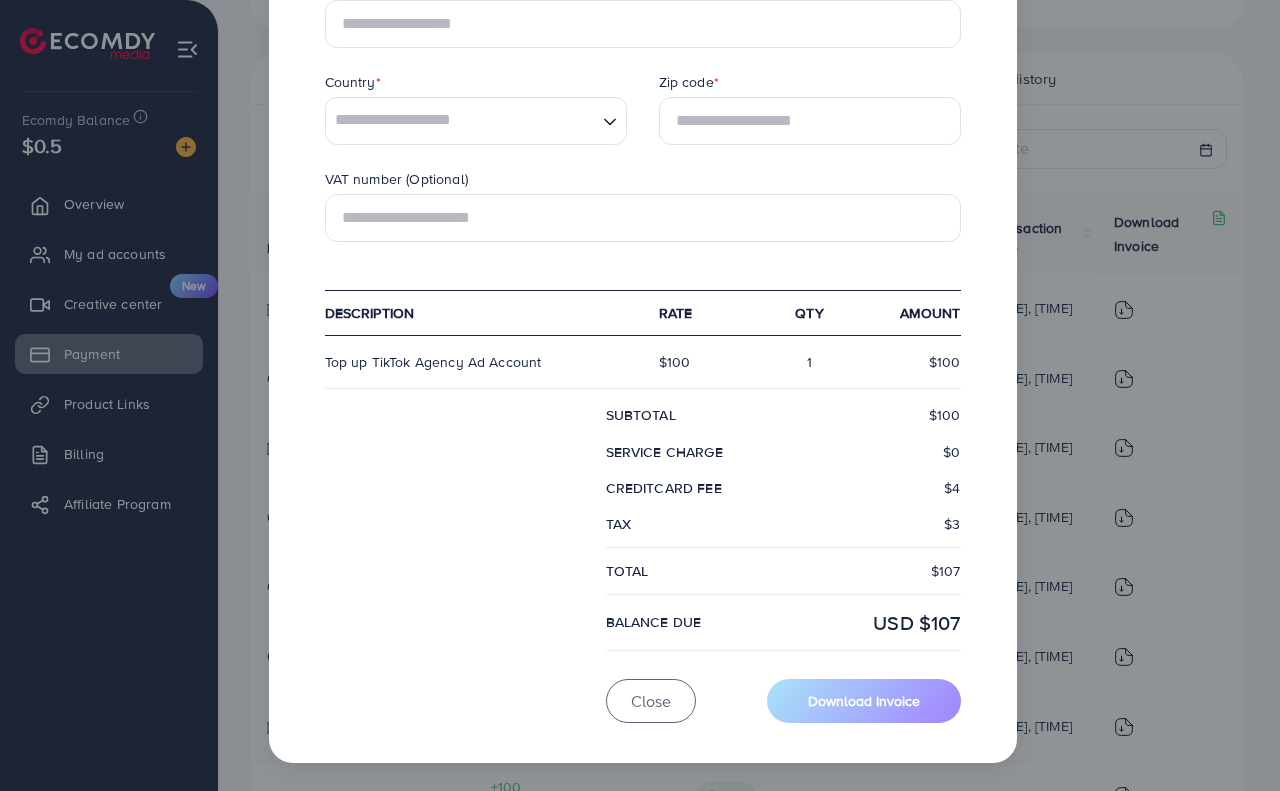 click on "$100" at bounding box center [880, 415] 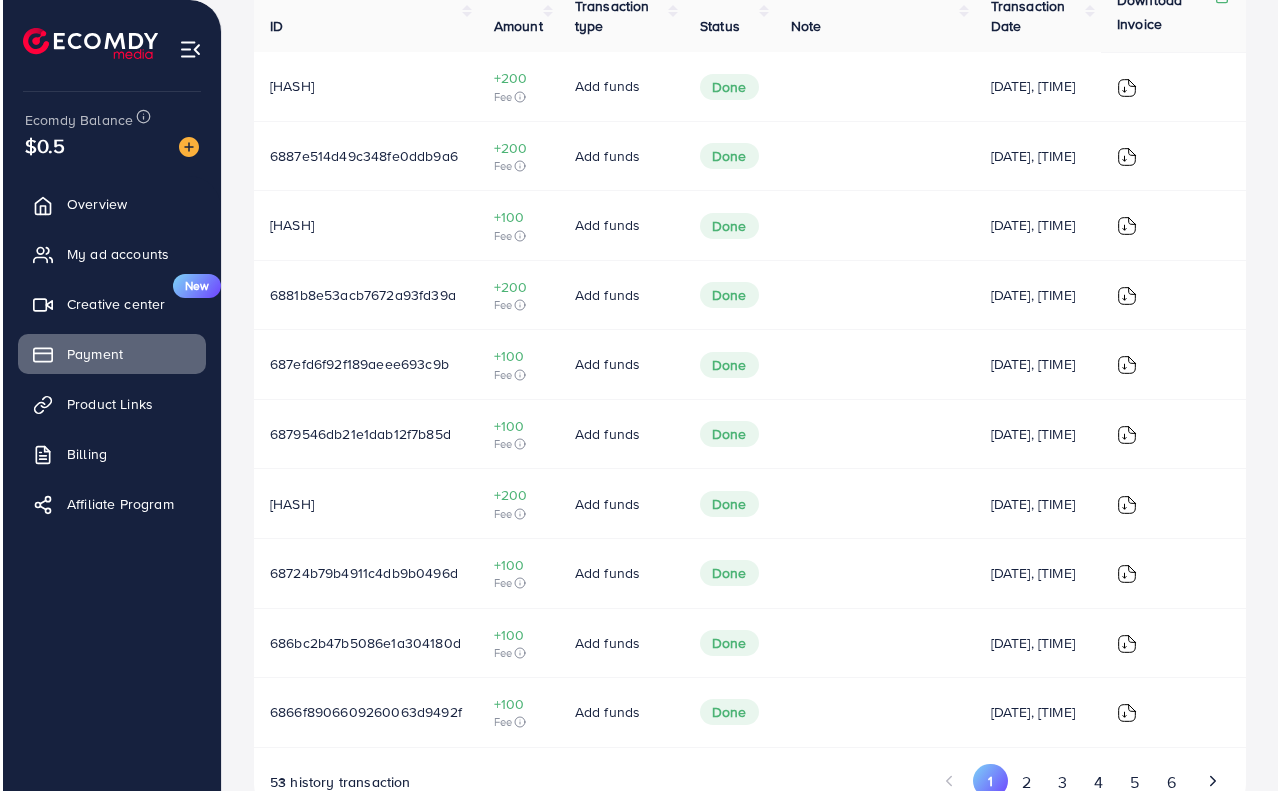 scroll, scrollTop: 220, scrollLeft: 0, axis: vertical 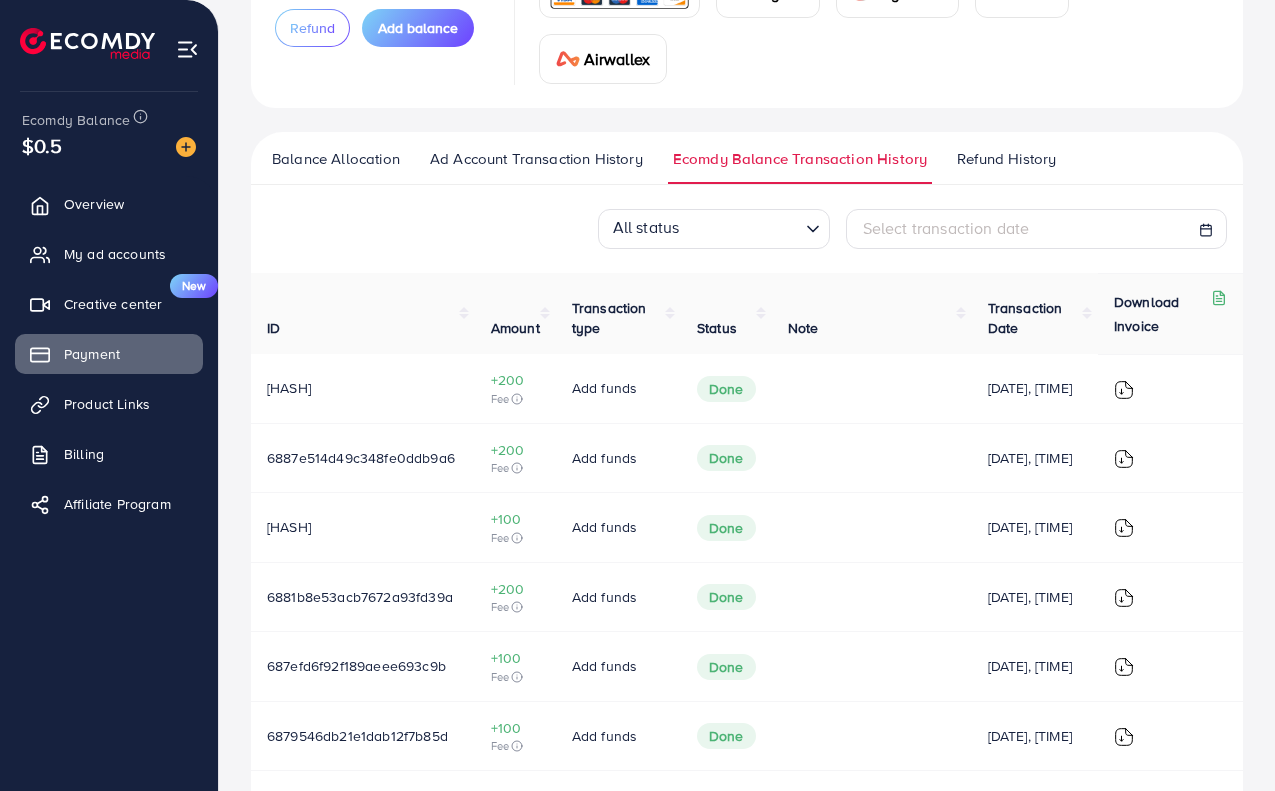 click at bounding box center (1124, 459) 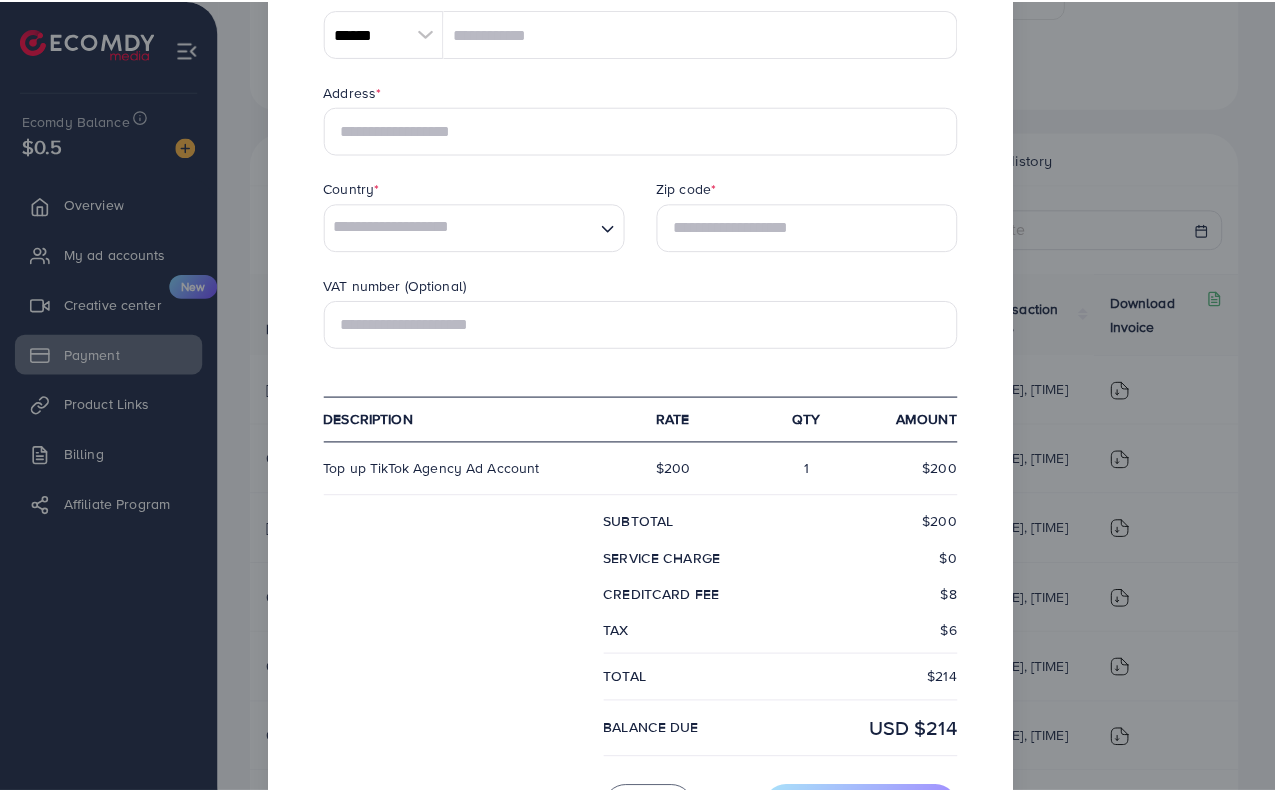 scroll, scrollTop: 500, scrollLeft: 0, axis: vertical 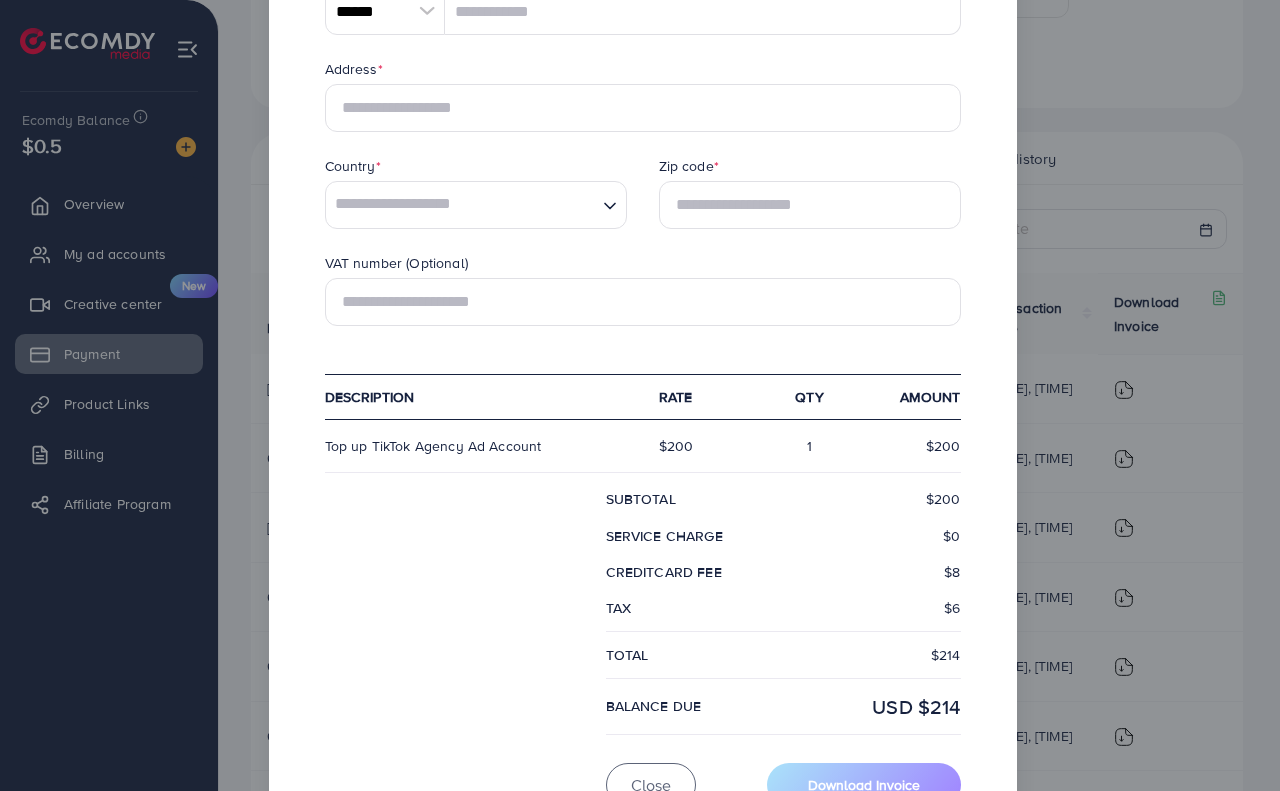 click on "× Ecomdy Media Business Number 202113175W 68 CIRCULAR ROAD #02-01 [CITY], [STATE] 049422 +[PHONE] support@ecomdymedia.com Invoice pi_3RpyATKSX4ar8JgY0DIczQRg Date Tue Jul 29 2025 Due On Receipt balance due USD $214 BILL TO Company name * Email * Phone Number ****** A B C D E F G H I J K L M N O P Q R S T U V W X Y Z search no result Afghanistan (‫افغانستان‬‎) +93 Albania (Shqipëri) +355 Algeria (‫الجزائر‬‎) +213 American Samoa +1684 Andorra +376 Angola +244 Anguilla +1264 Antigua and Barbuda +1268 Argentina +54 Armenia (Հայաստան) +374 Aruba +297 Australia +61 Austria (Österreich) +43 Azerbaijan (Azərbaycan) +994 Bahamas +1242 Bahrain (‫البحرين‬‎) +973 Bangladesh (বাংলাদেশ) +880 Barbados +1246 Belarus (Беларусь) +375 Belgium (België) +32 Belize +501 Benin (Bénin) +229 Bermuda +1441 Bhutan (འབྲུག) +975 Bolivia +591 Bosnia and Herzegovina (Босна и Херцеговина) +387 +267" at bounding box center (640, 395) 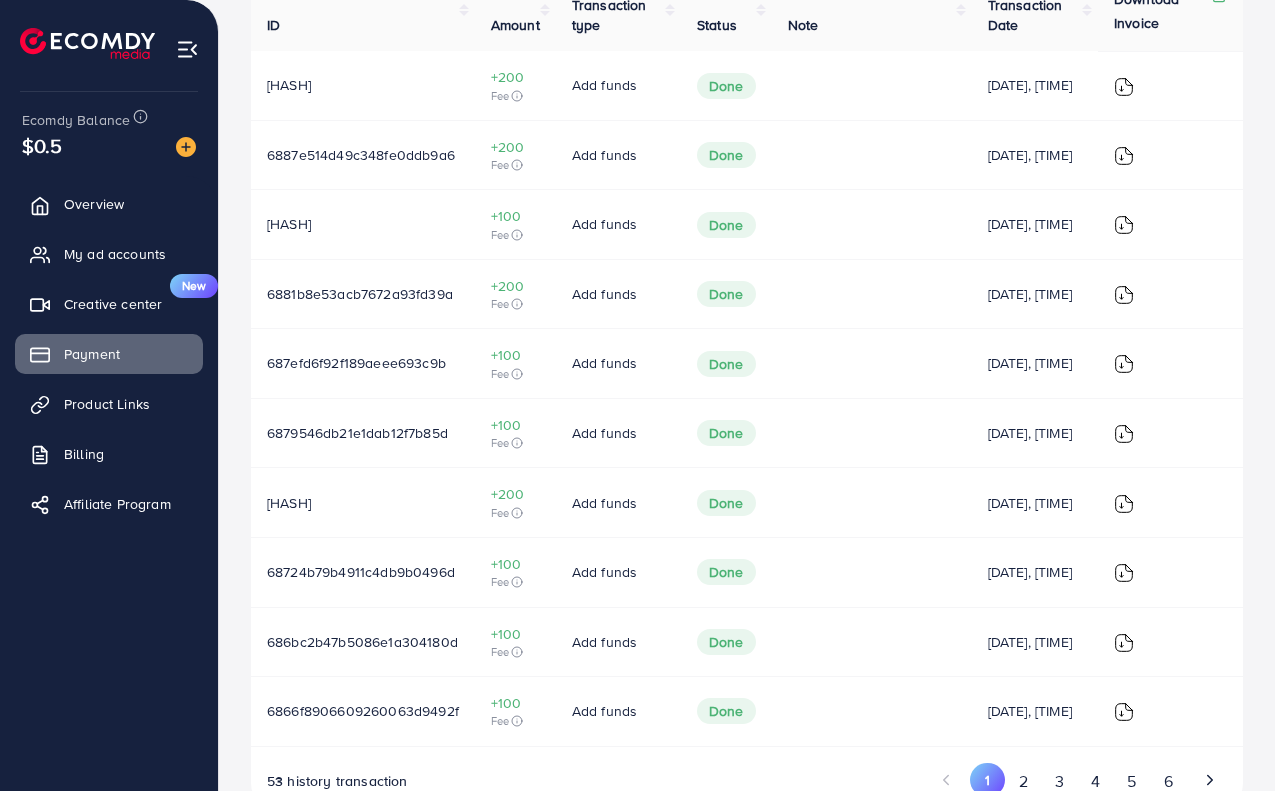 scroll, scrollTop: 520, scrollLeft: 0, axis: vertical 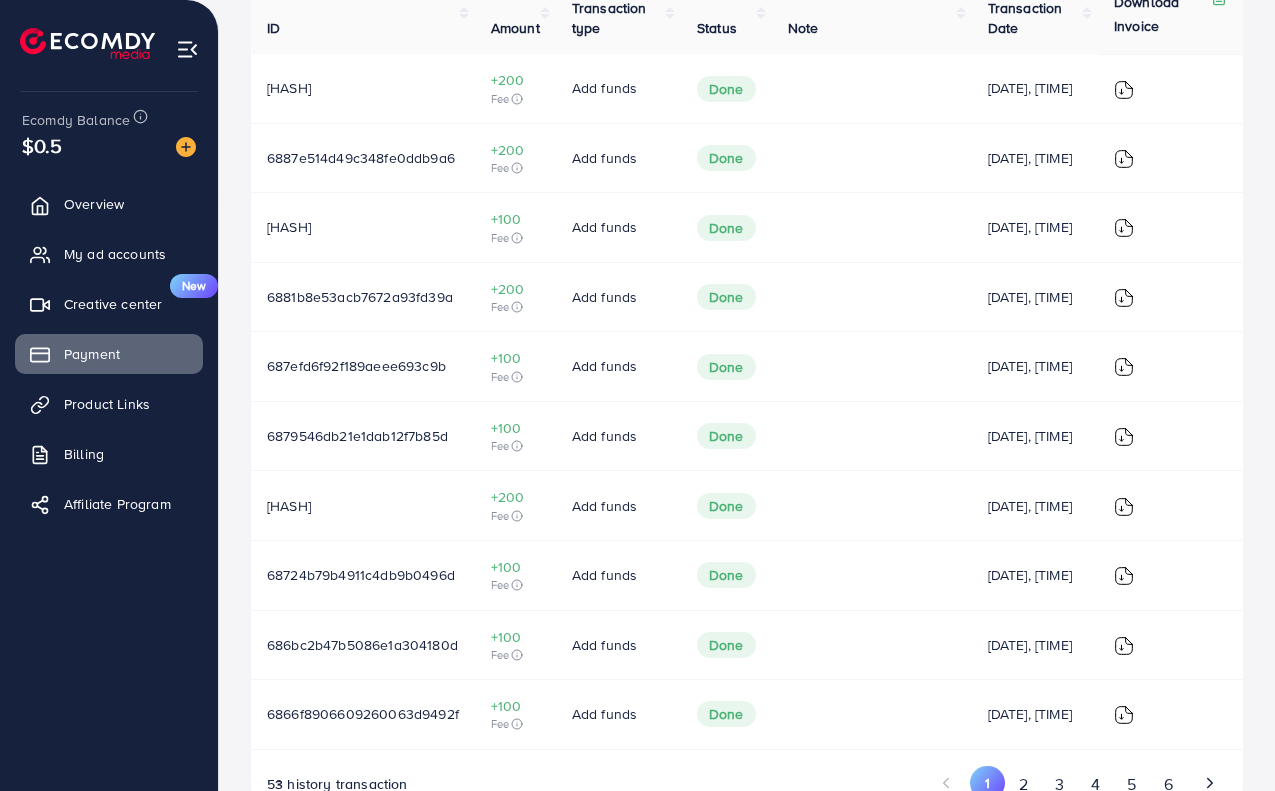 drag, startPoint x: 525, startPoint y: 146, endPoint x: 471, endPoint y: 81, distance: 84.50444 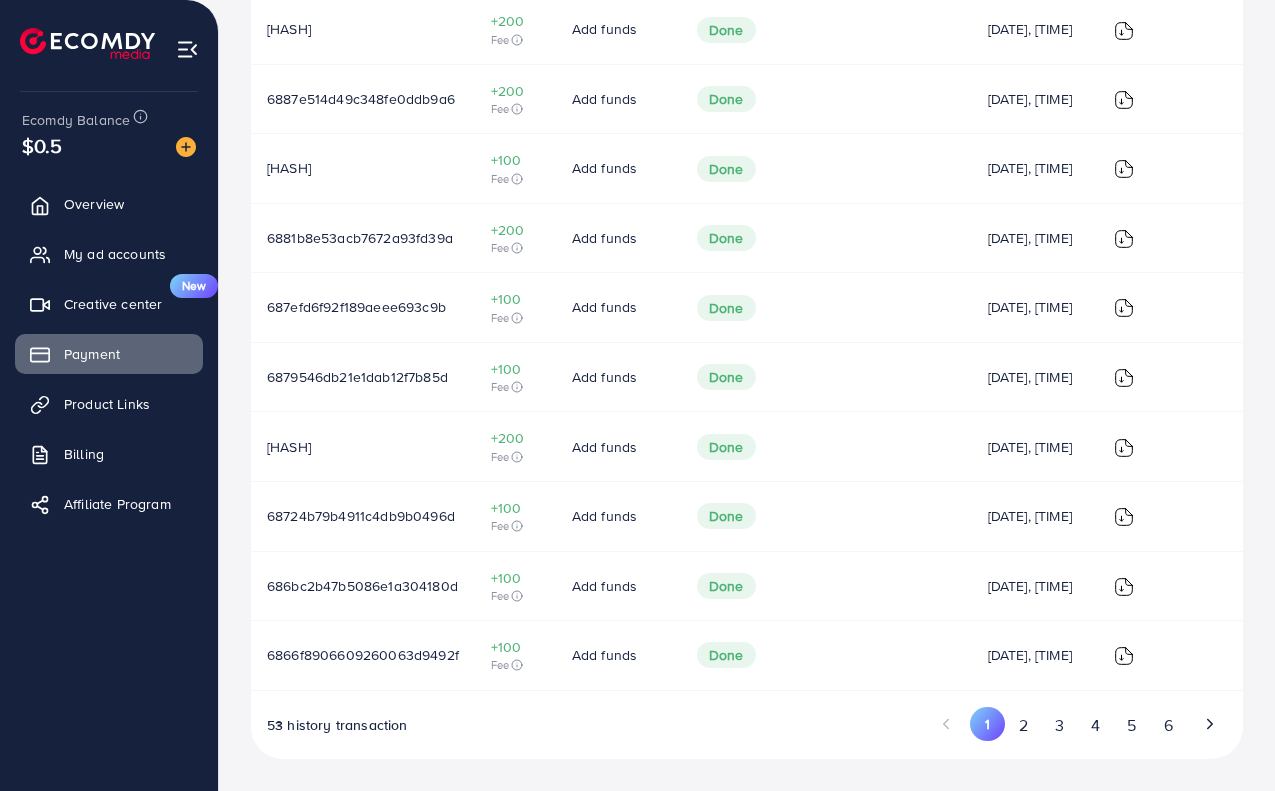 scroll, scrollTop: 620, scrollLeft: 0, axis: vertical 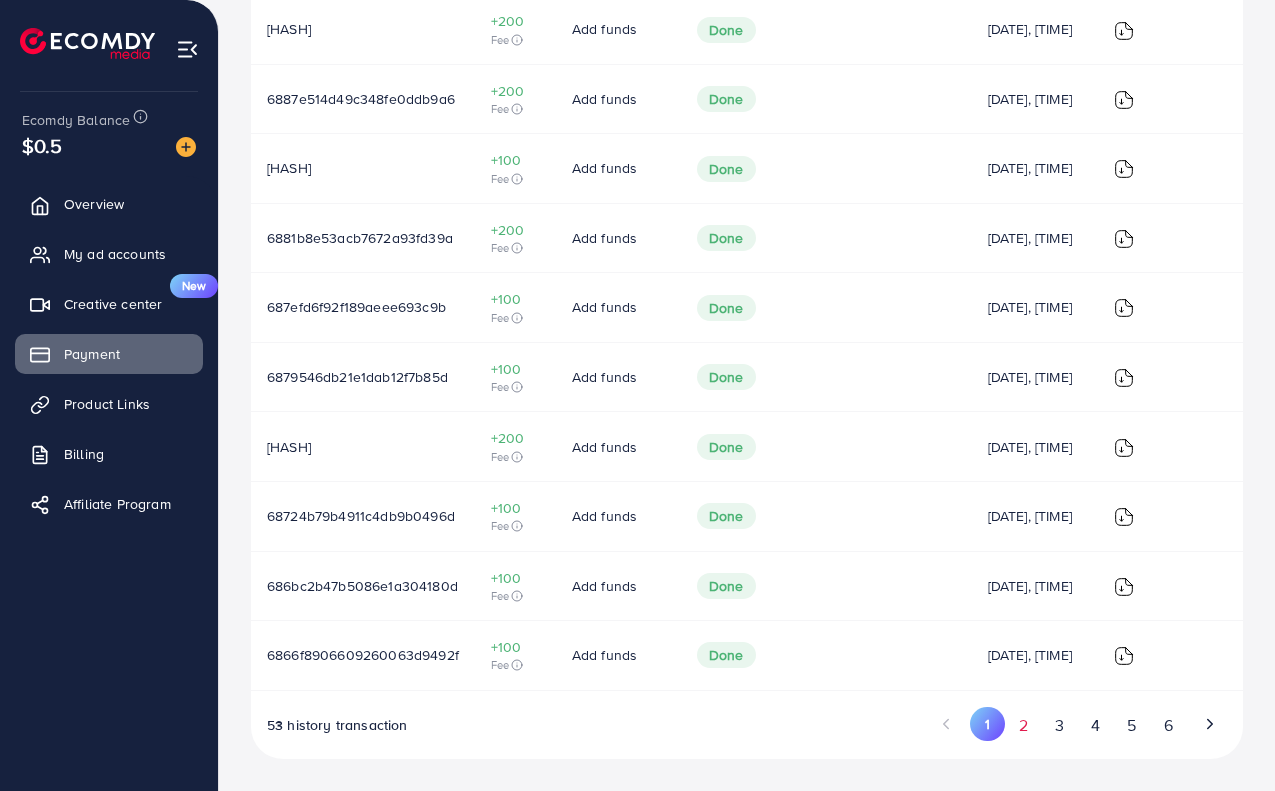 click on "2" at bounding box center [1023, 725] 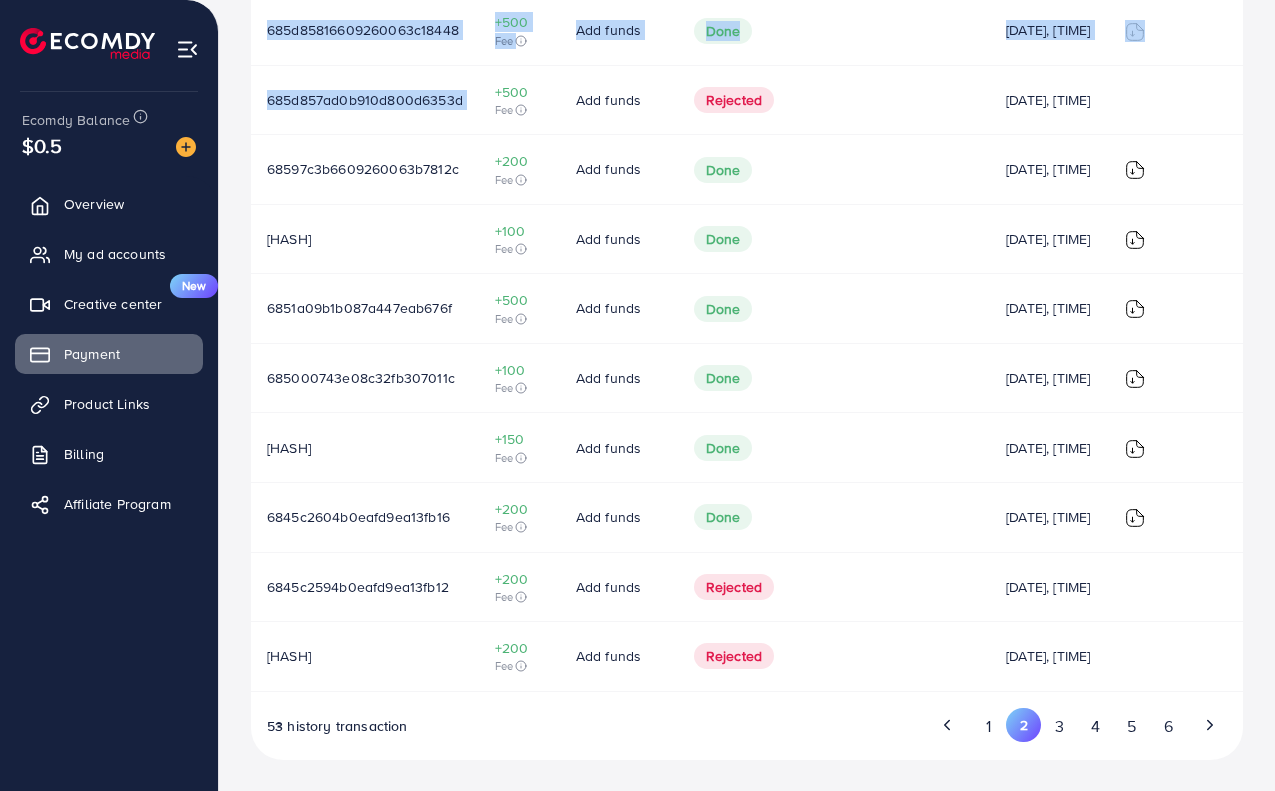 scroll, scrollTop: 520, scrollLeft: 0, axis: vertical 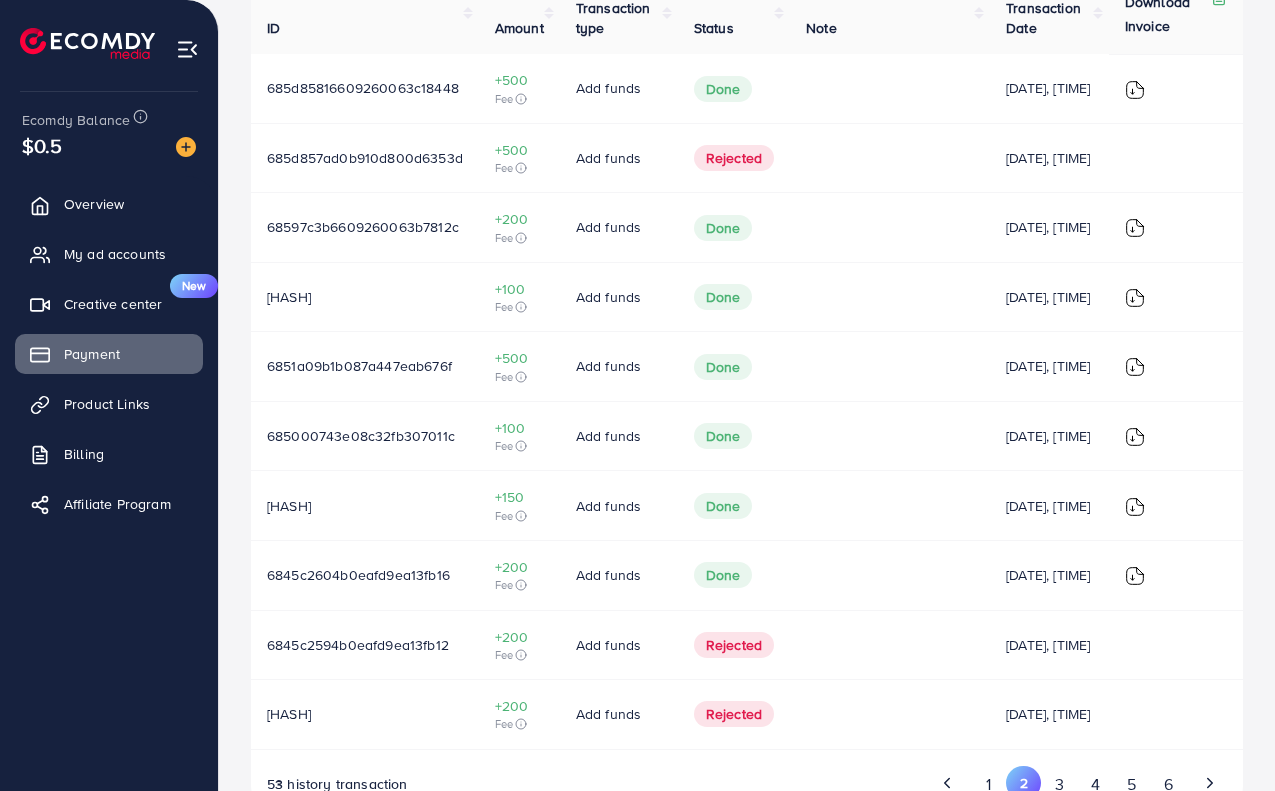 click at bounding box center [890, 575] 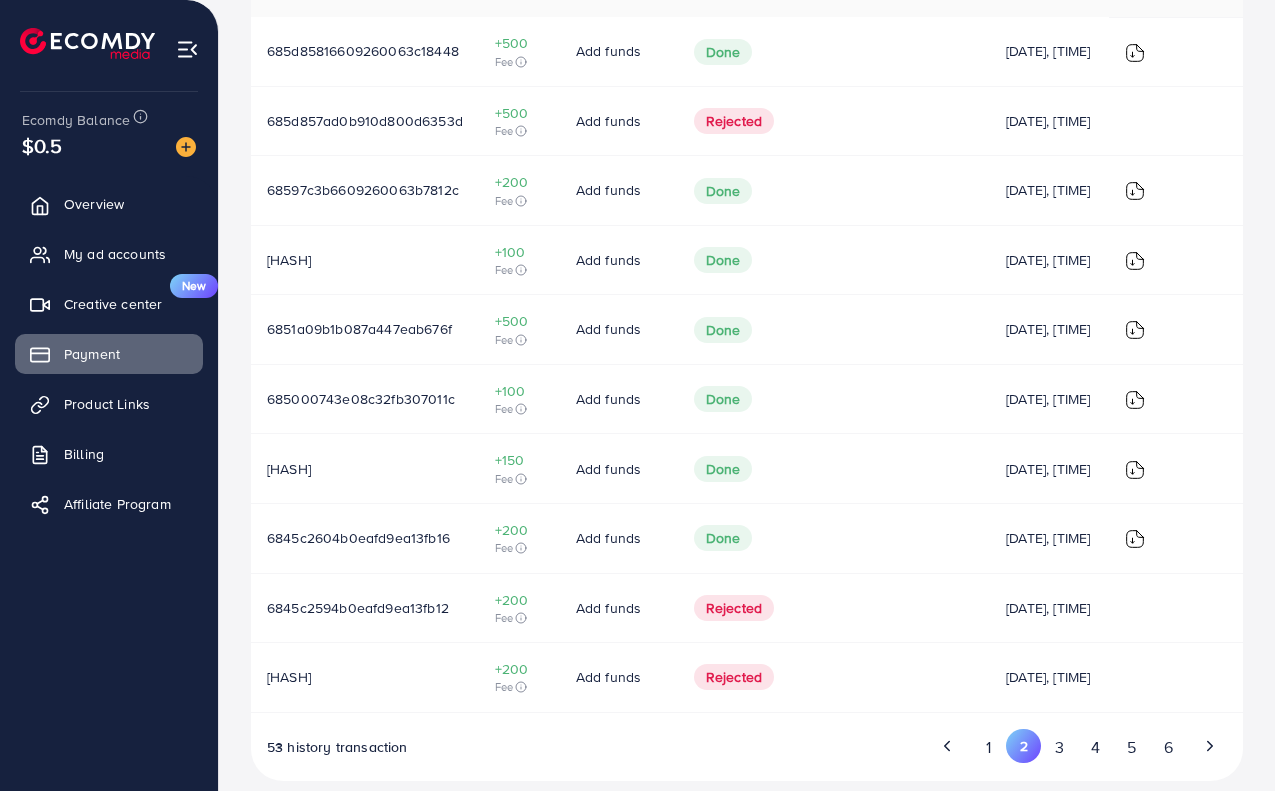 scroll, scrollTop: 620, scrollLeft: 0, axis: vertical 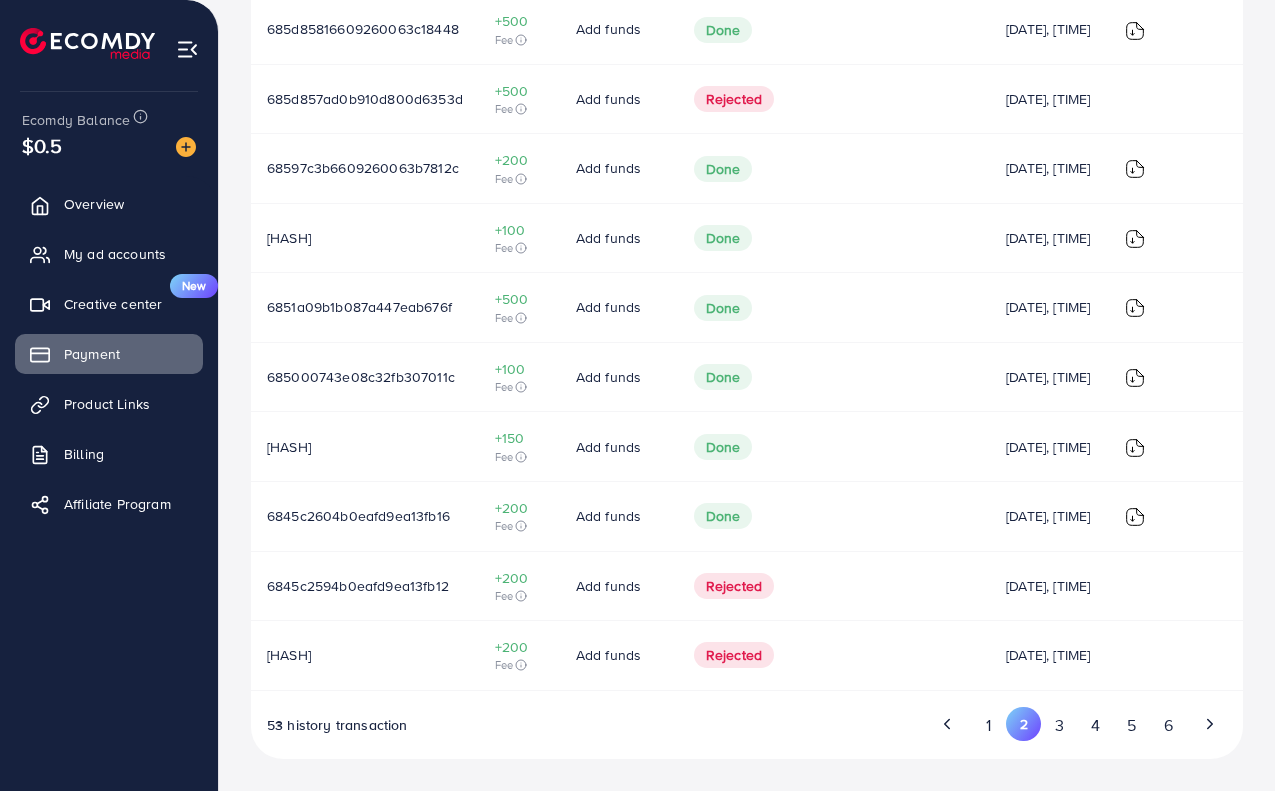 click on "3" at bounding box center [1059, 725] 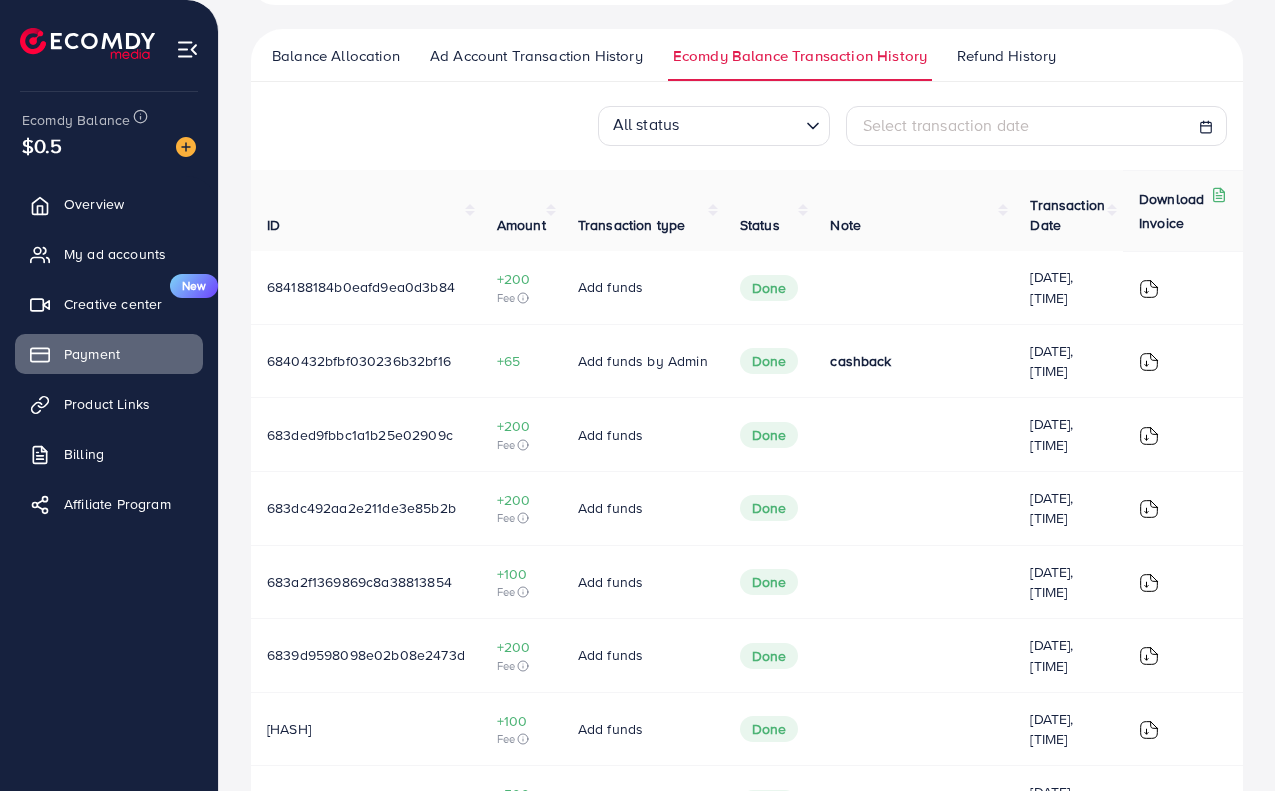 scroll, scrollTop: 320, scrollLeft: 0, axis: vertical 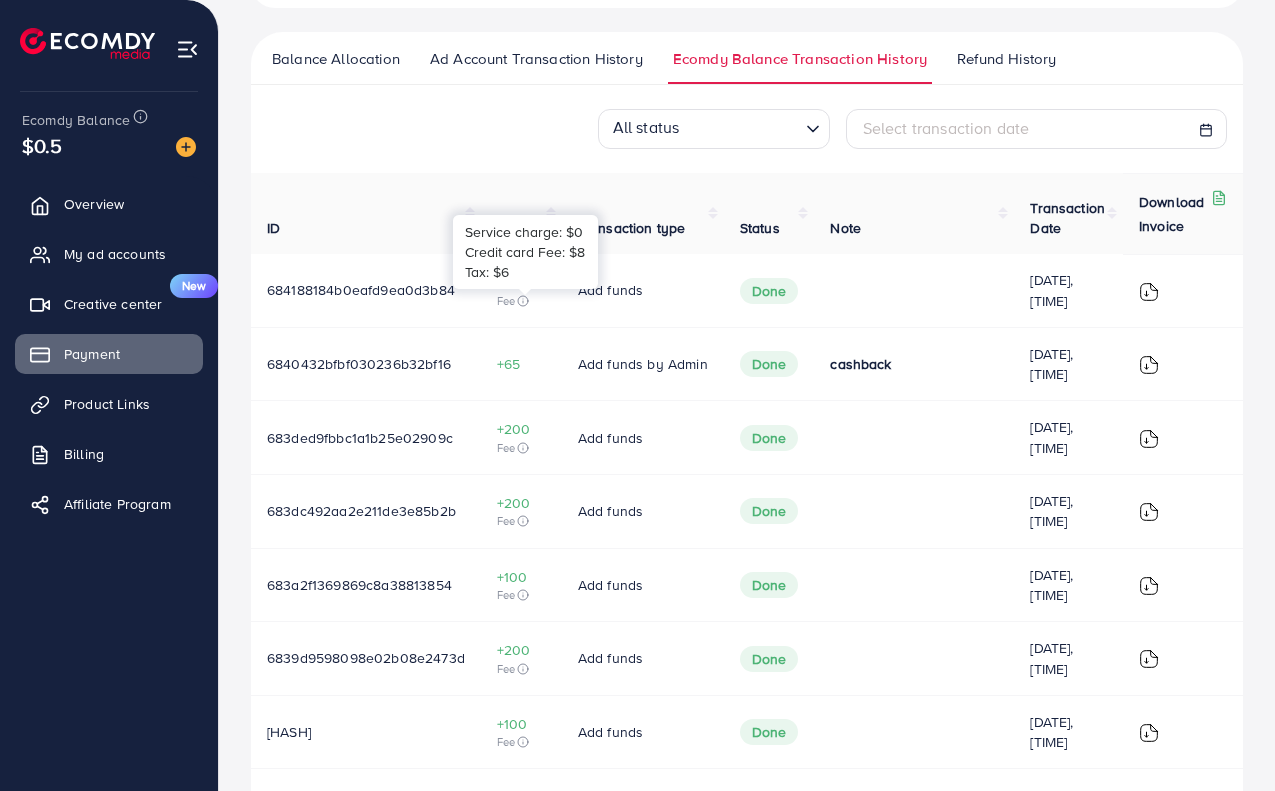 drag, startPoint x: 525, startPoint y: 278, endPoint x: 556, endPoint y: 296, distance: 35.846897 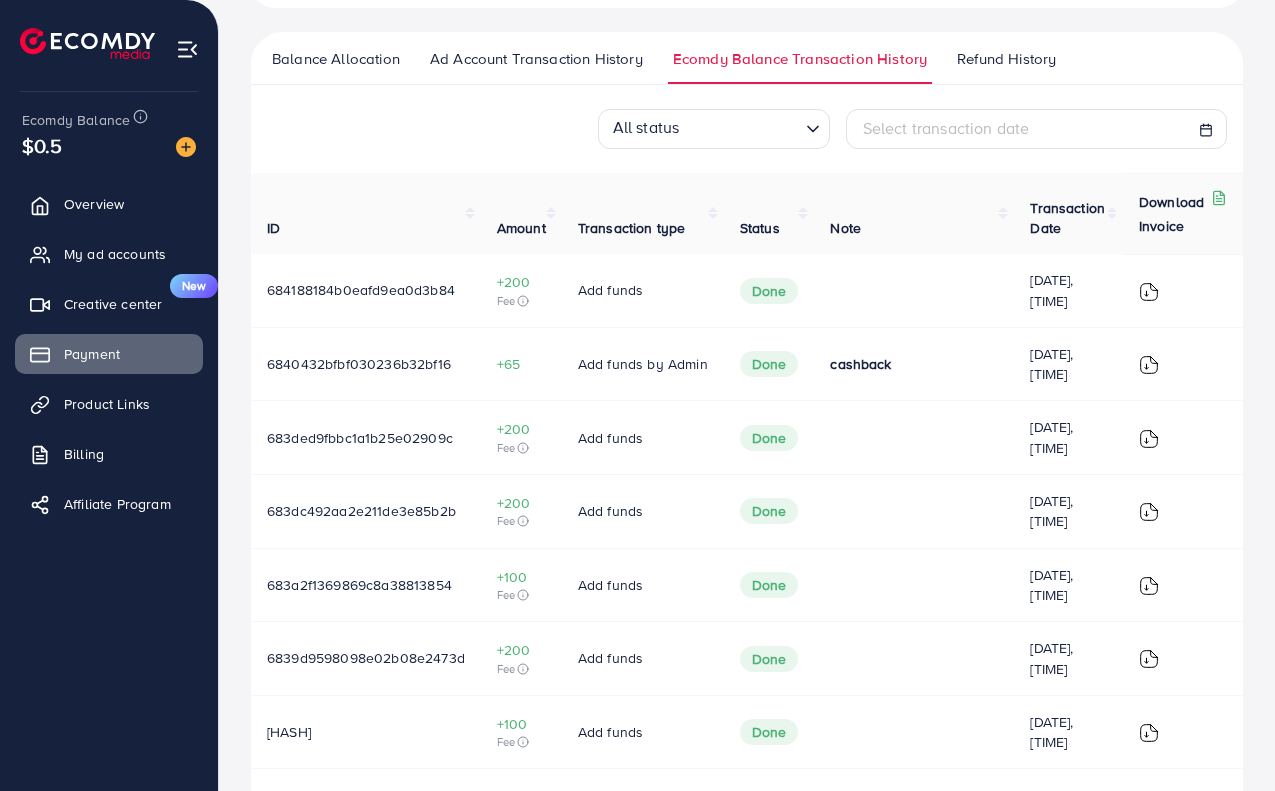 click on "+200  Fee" at bounding box center [521, 290] 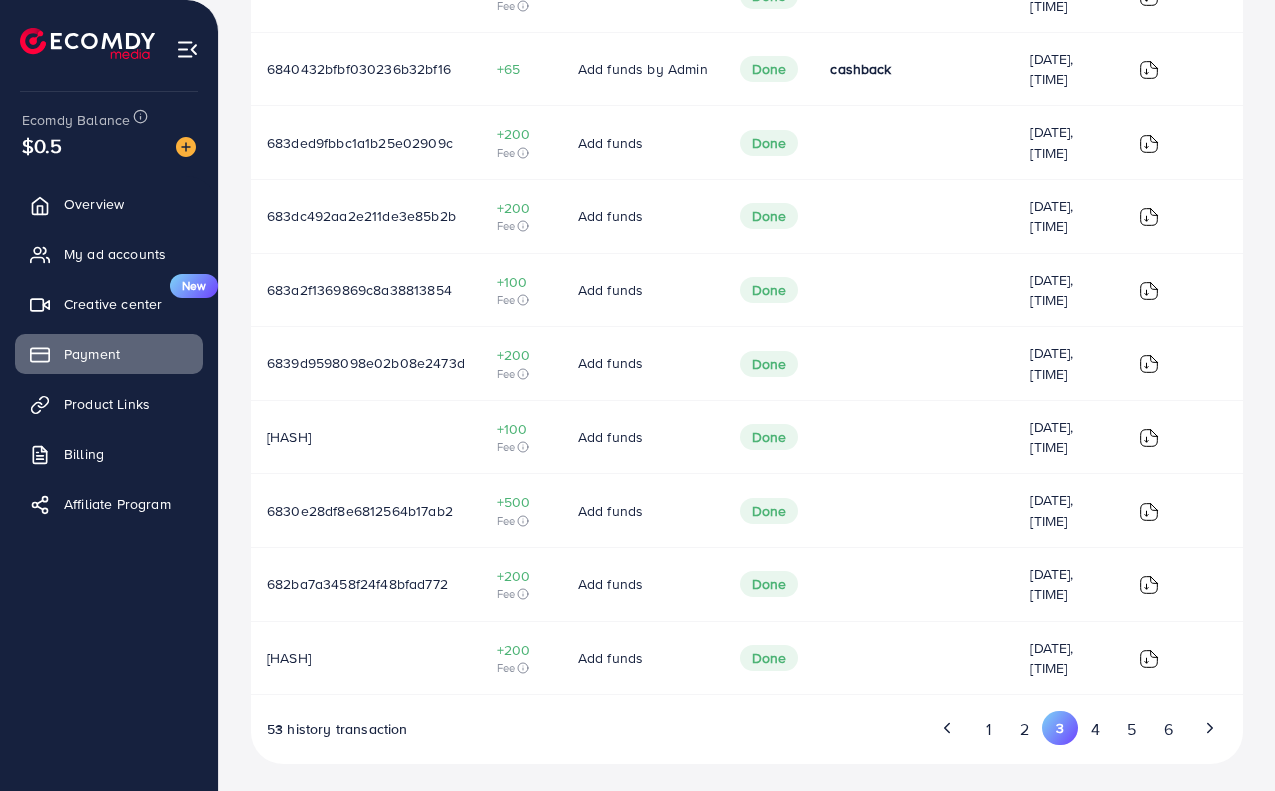 scroll, scrollTop: 620, scrollLeft: 0, axis: vertical 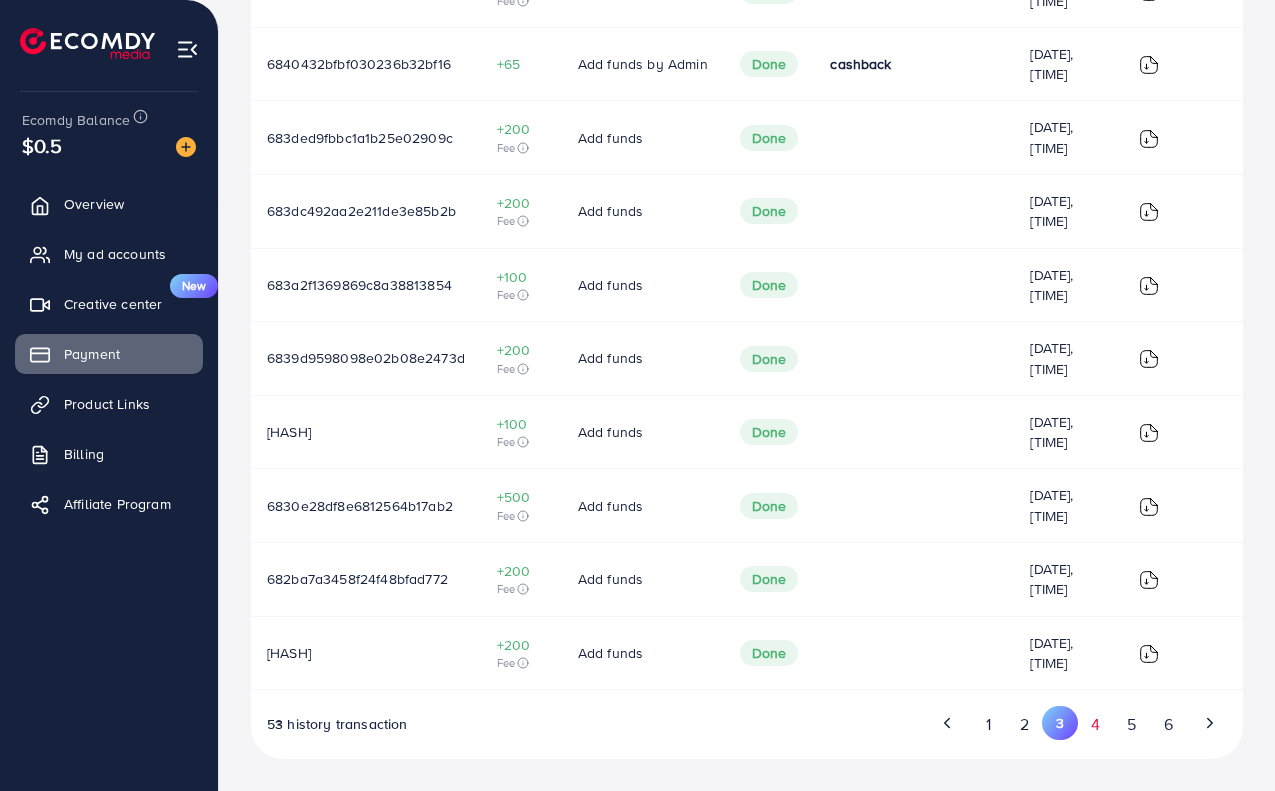 click on "4" at bounding box center [1096, 724] 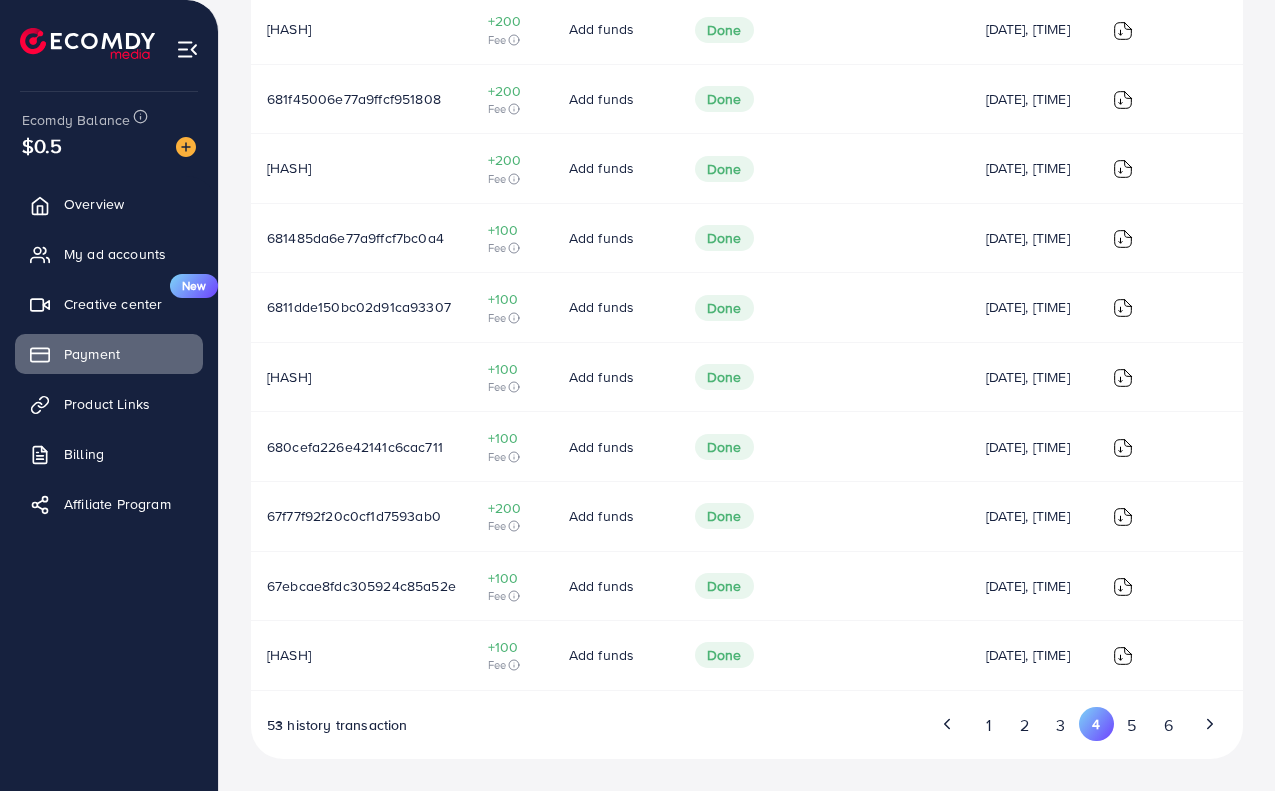 scroll, scrollTop: 620, scrollLeft: 0, axis: vertical 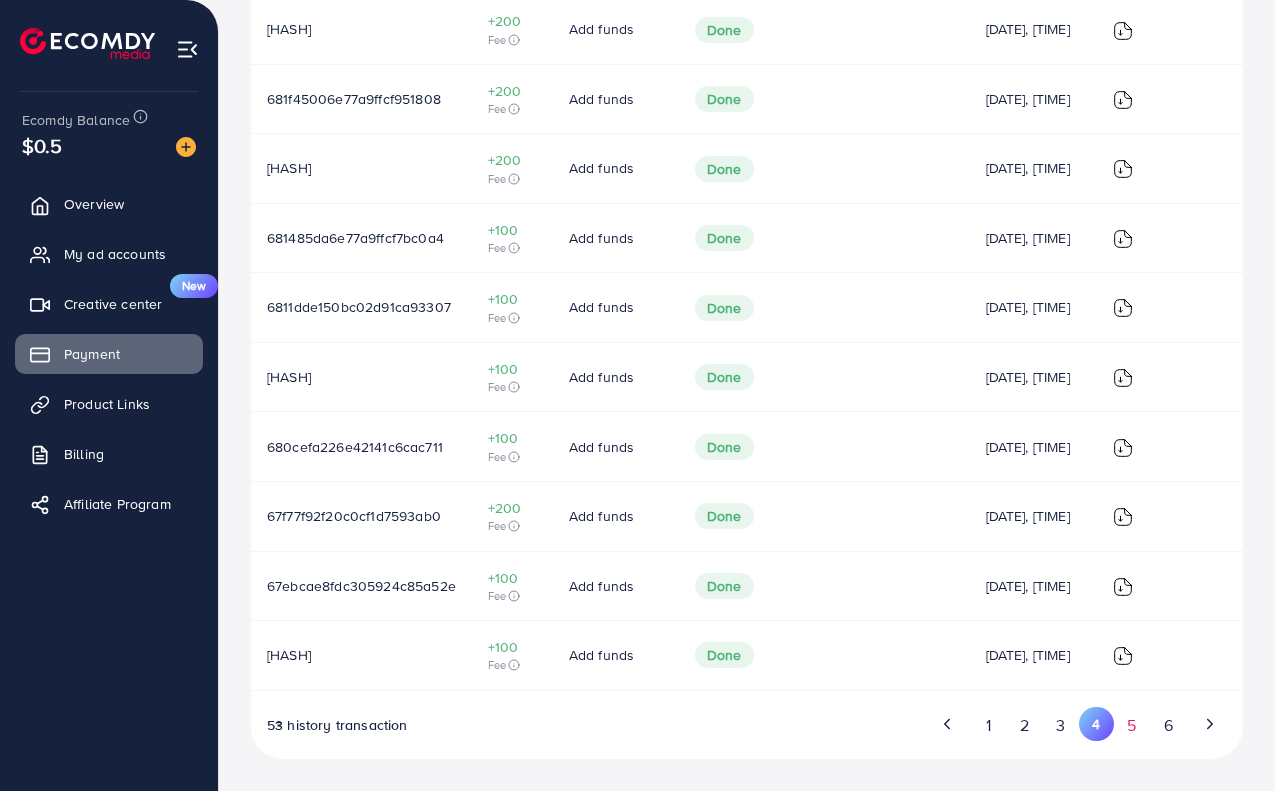 click on "5" at bounding box center (1132, 725) 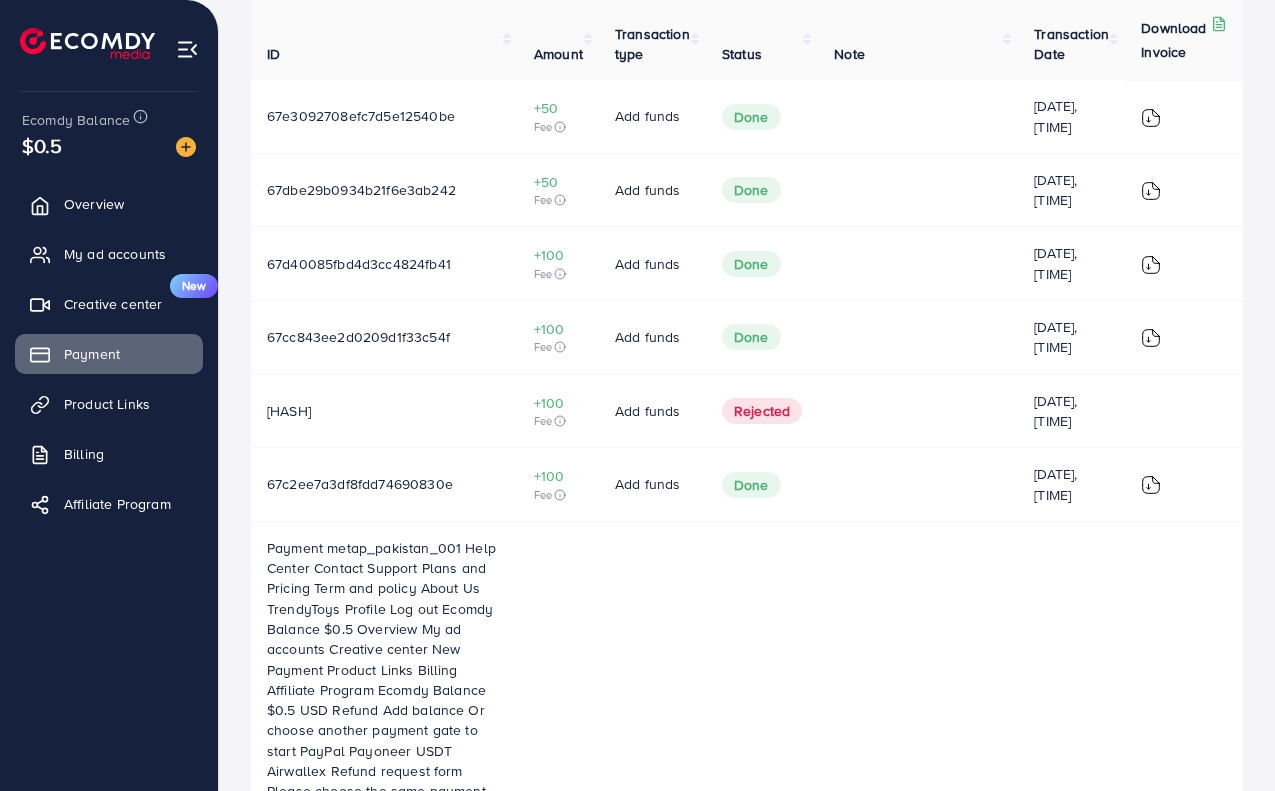 scroll, scrollTop: 500, scrollLeft: 0, axis: vertical 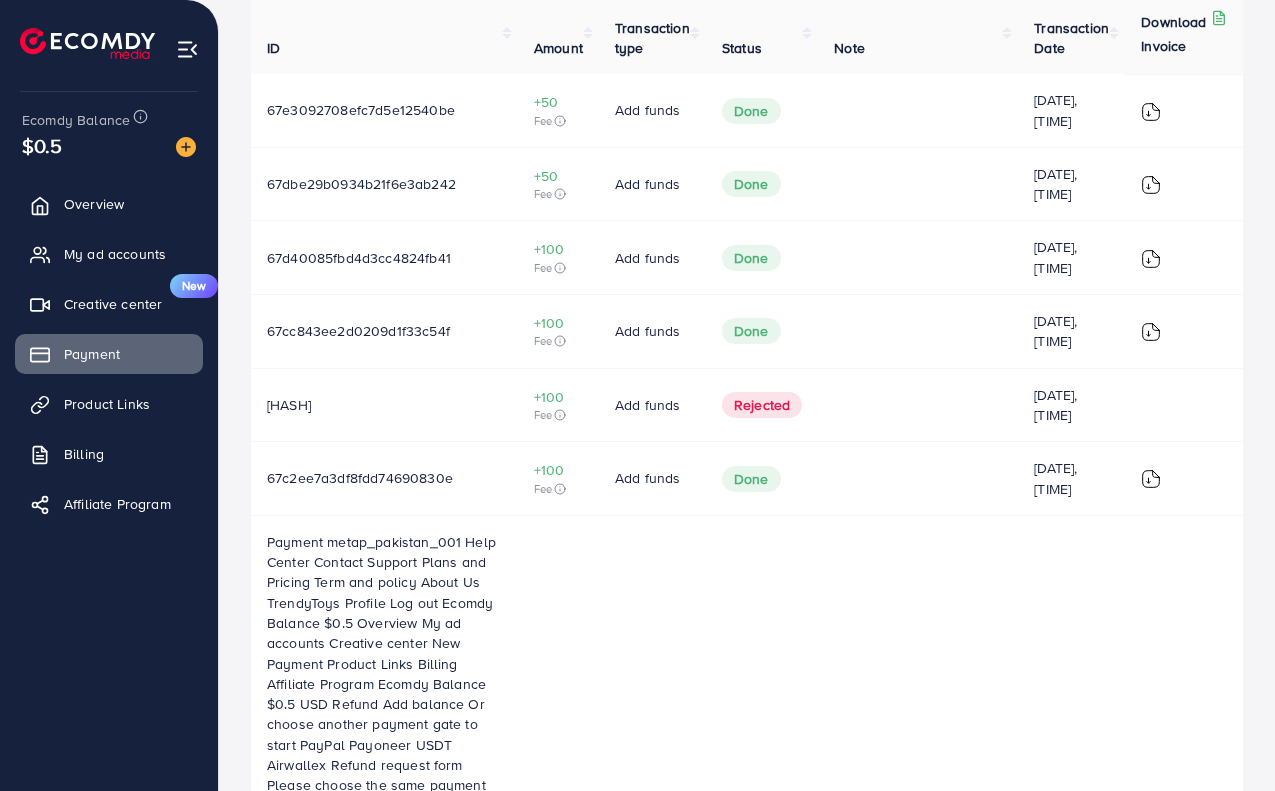 click on "Add funds" at bounding box center (652, 479) 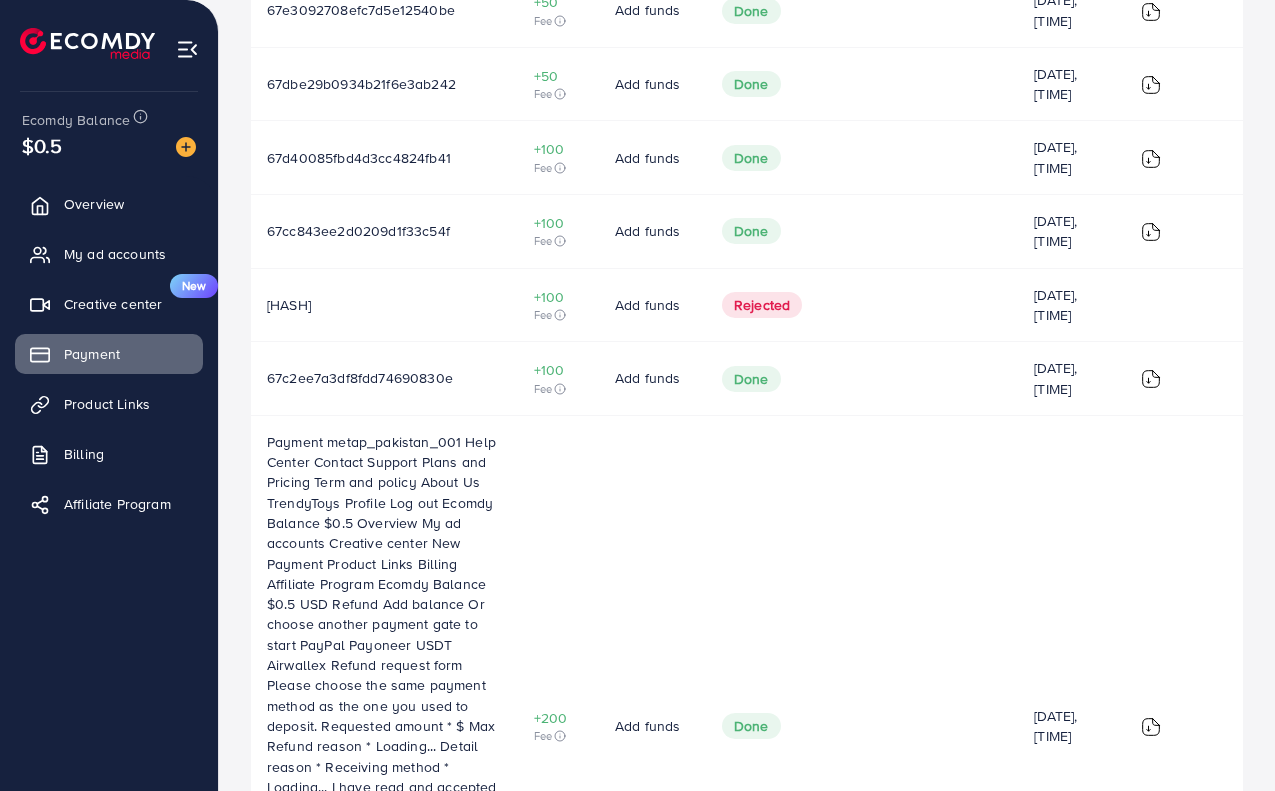 scroll, scrollTop: 620, scrollLeft: 0, axis: vertical 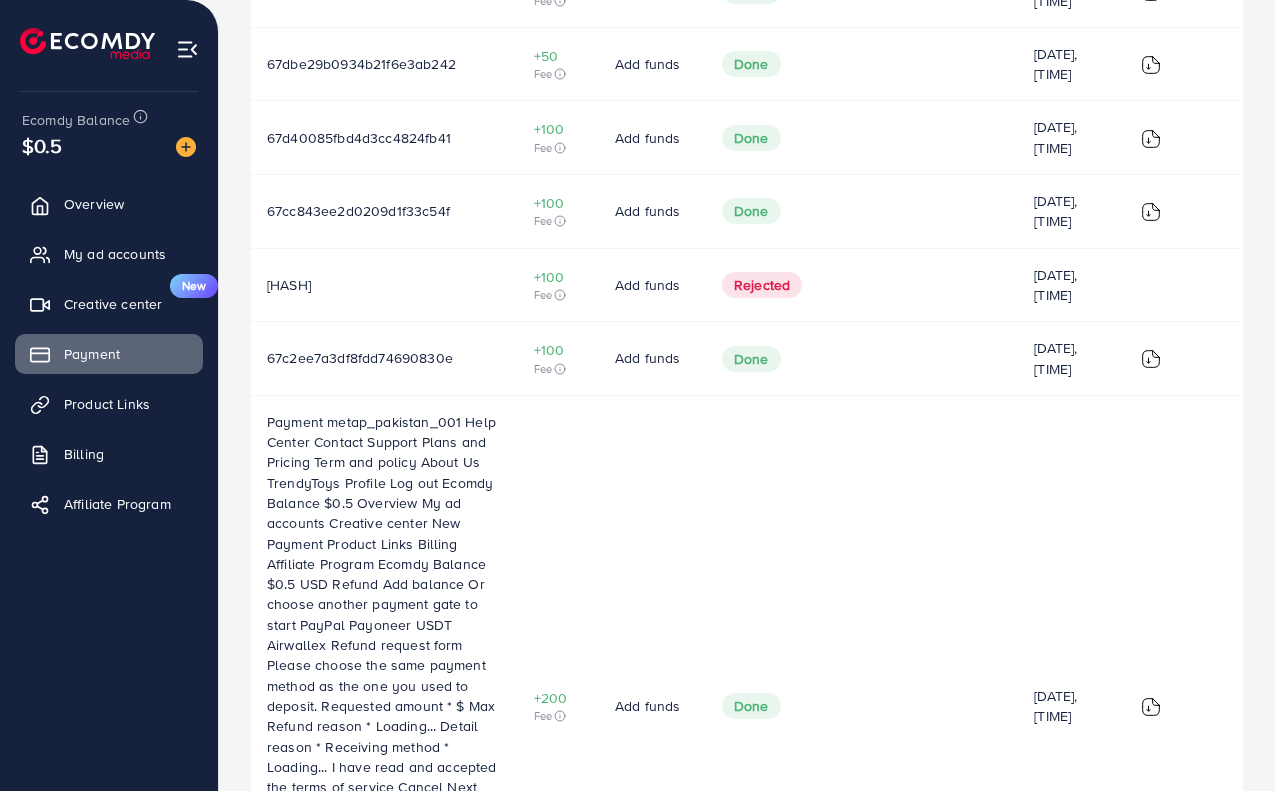 click at bounding box center [918, 706] 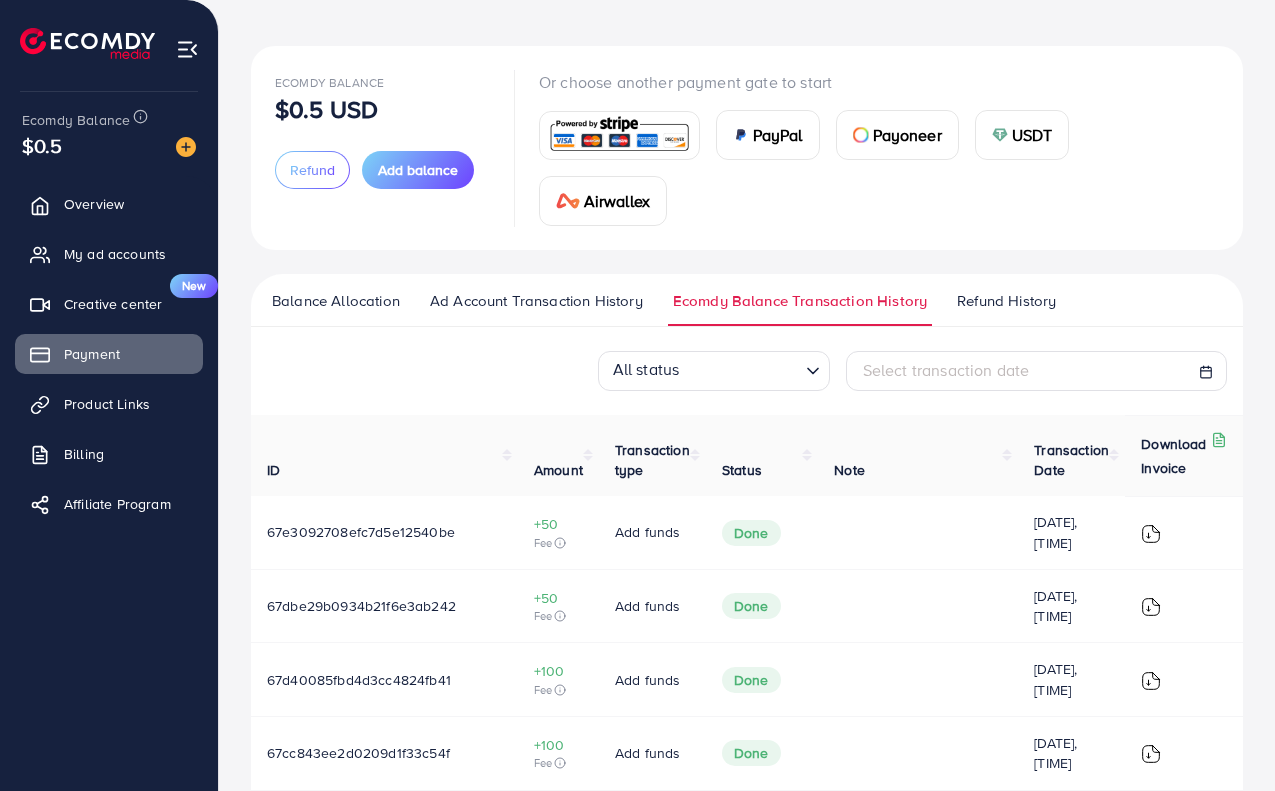 scroll, scrollTop: 0, scrollLeft: 0, axis: both 